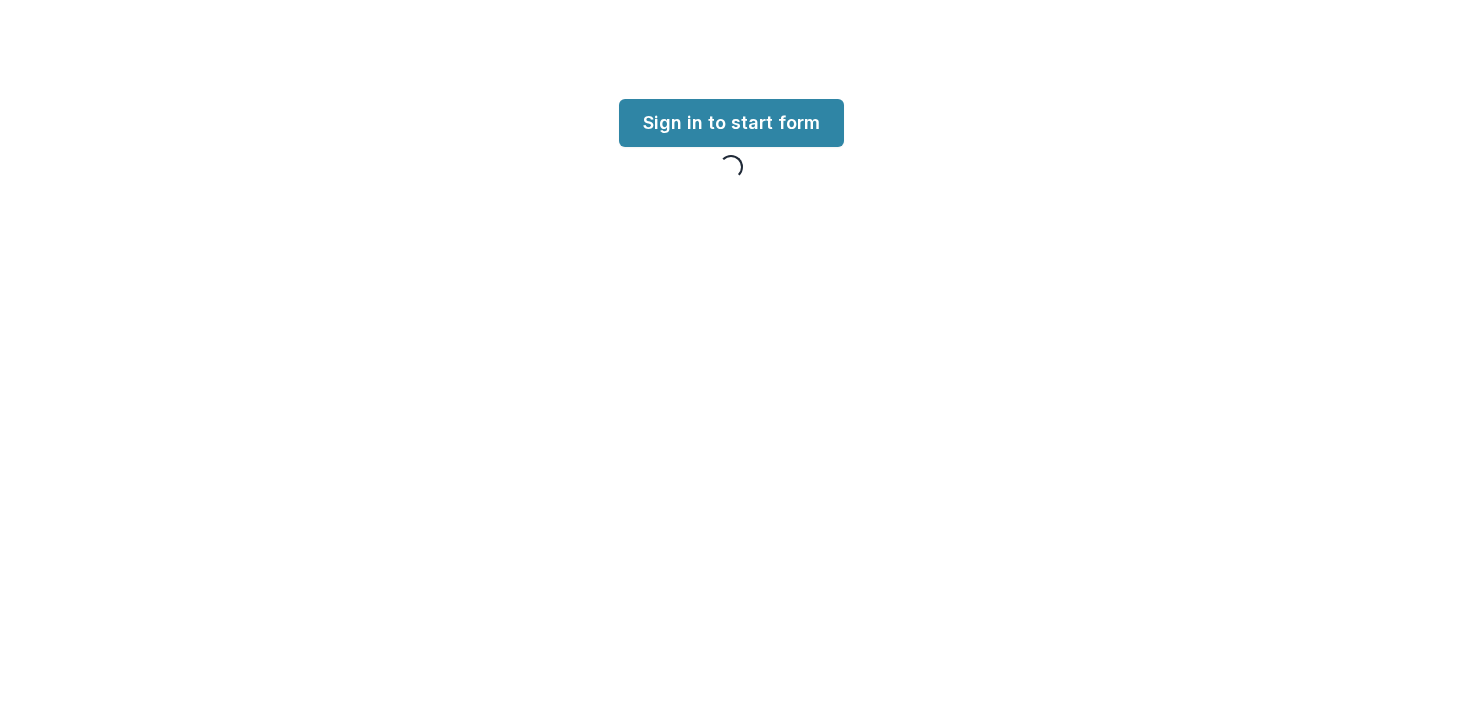 scroll, scrollTop: 0, scrollLeft: 0, axis: both 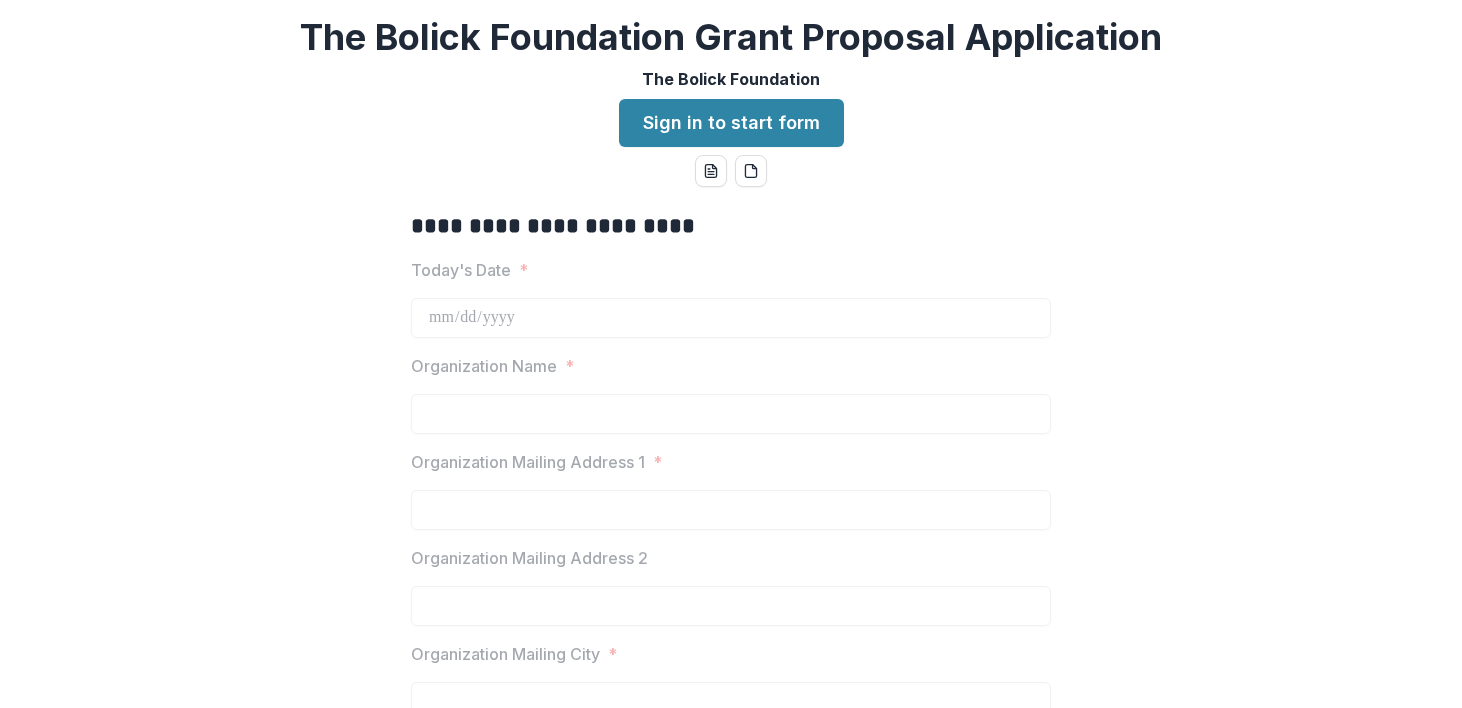 click on "The Bolick Foundation Grant Proposal Application" at bounding box center (731, 37) 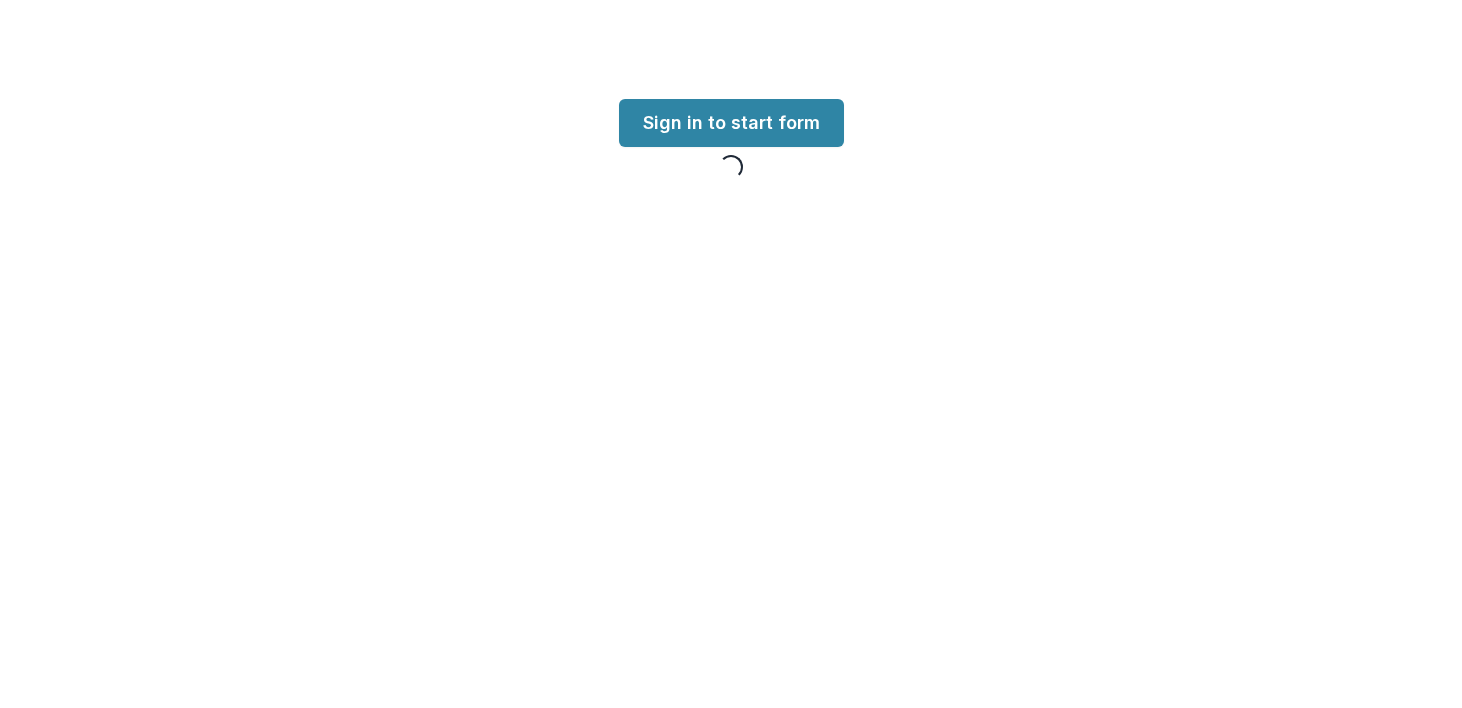 scroll, scrollTop: 0, scrollLeft: 0, axis: both 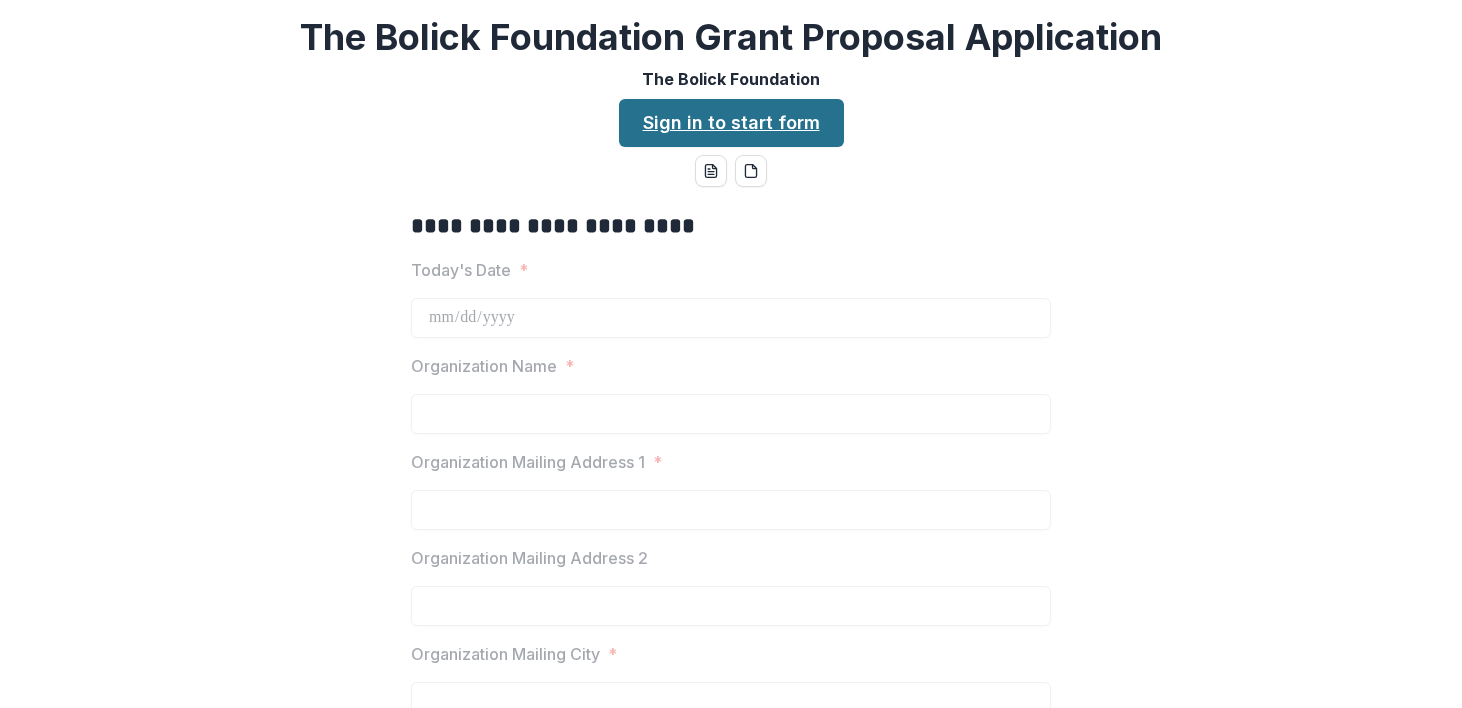 click on "Sign in to start form" at bounding box center (731, 123) 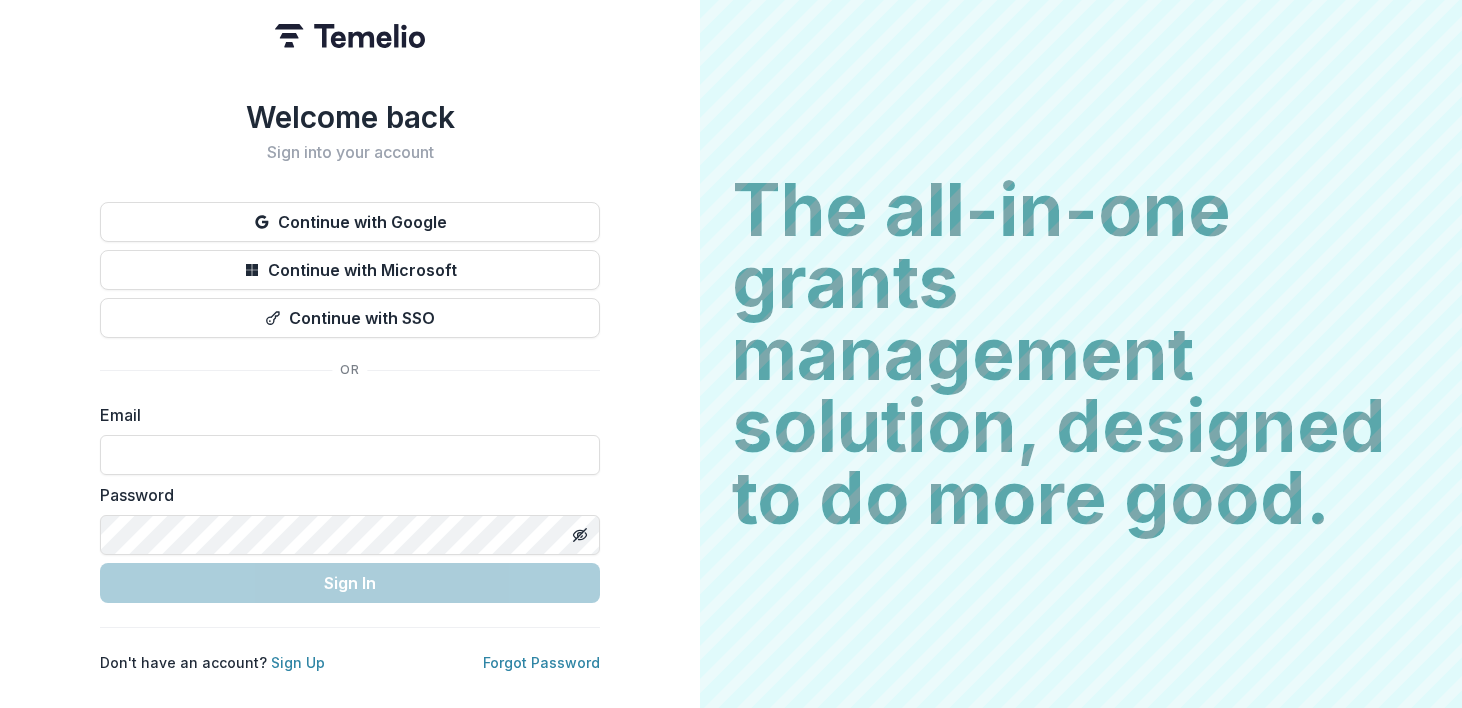 scroll, scrollTop: 0, scrollLeft: 0, axis: both 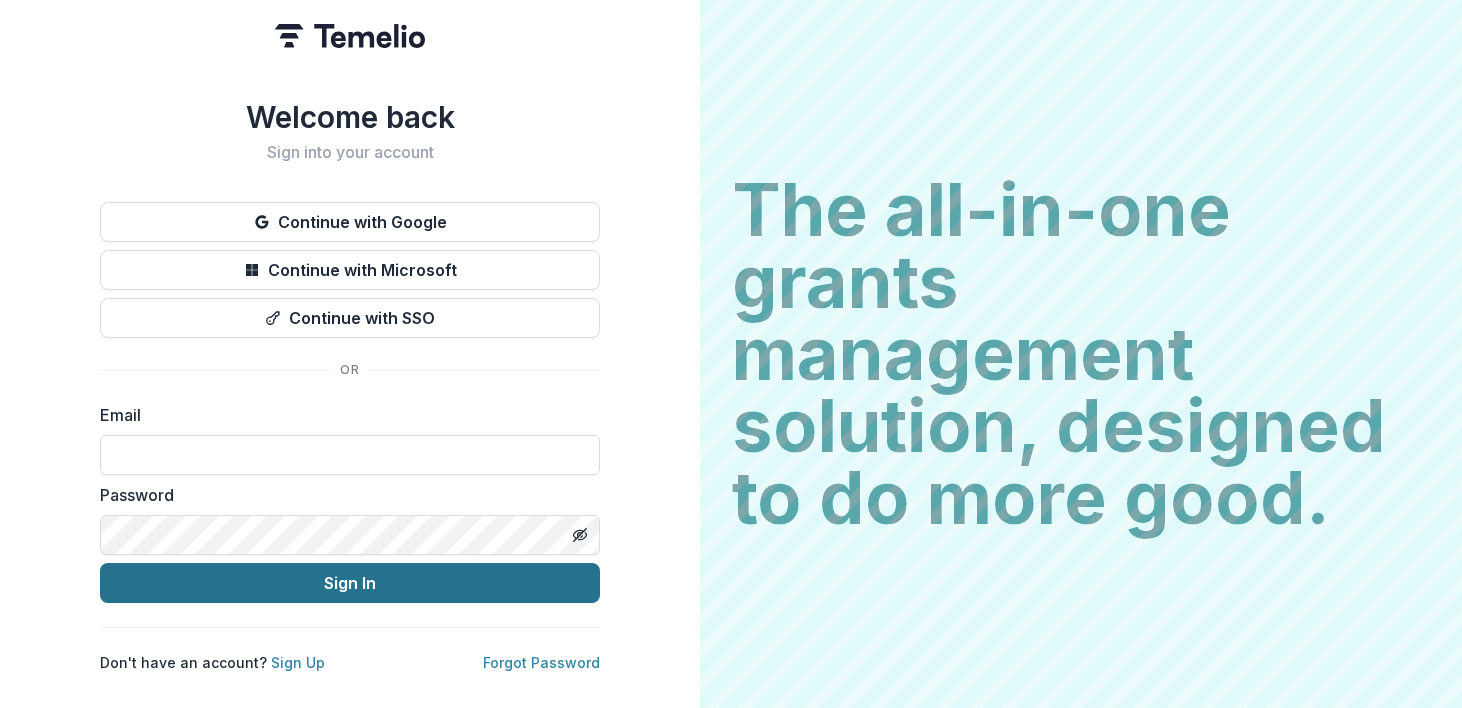 type on "**********" 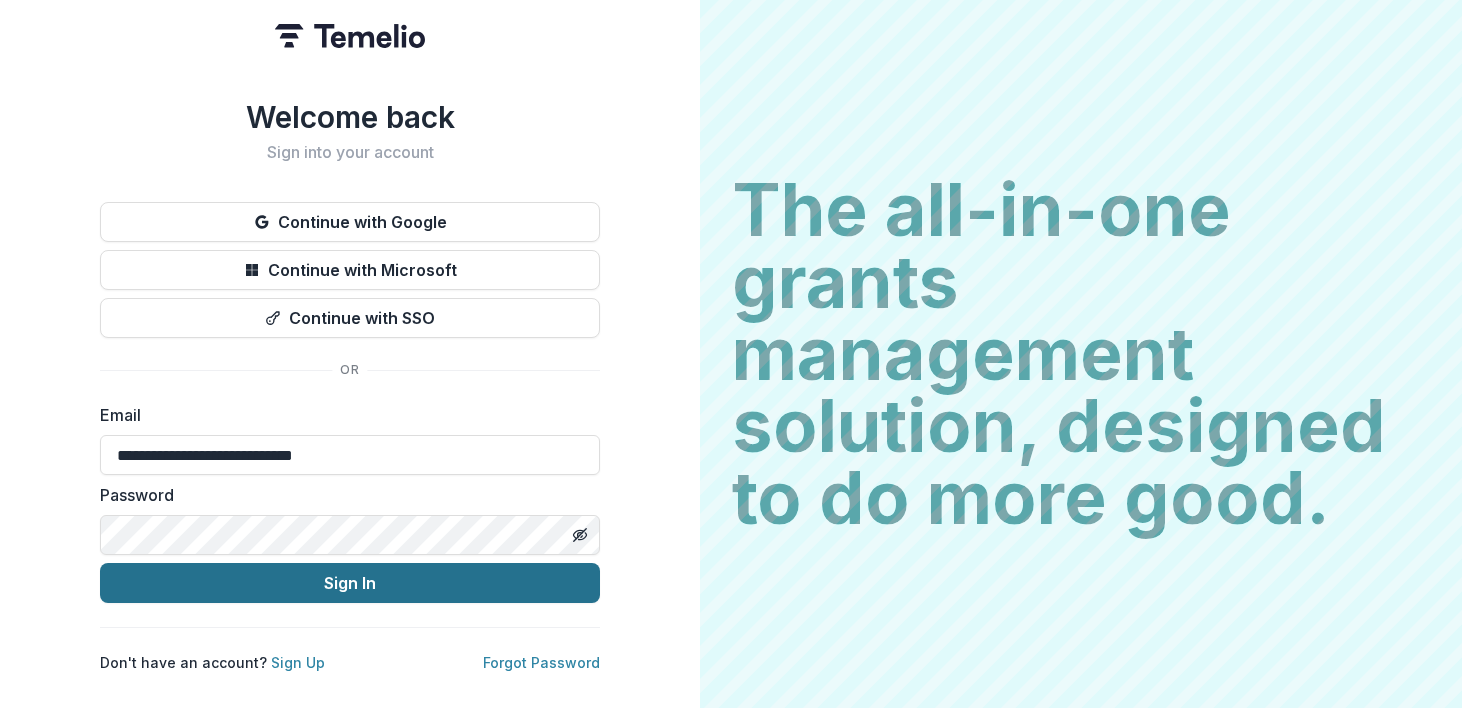 click on "Sign In" at bounding box center (350, 583) 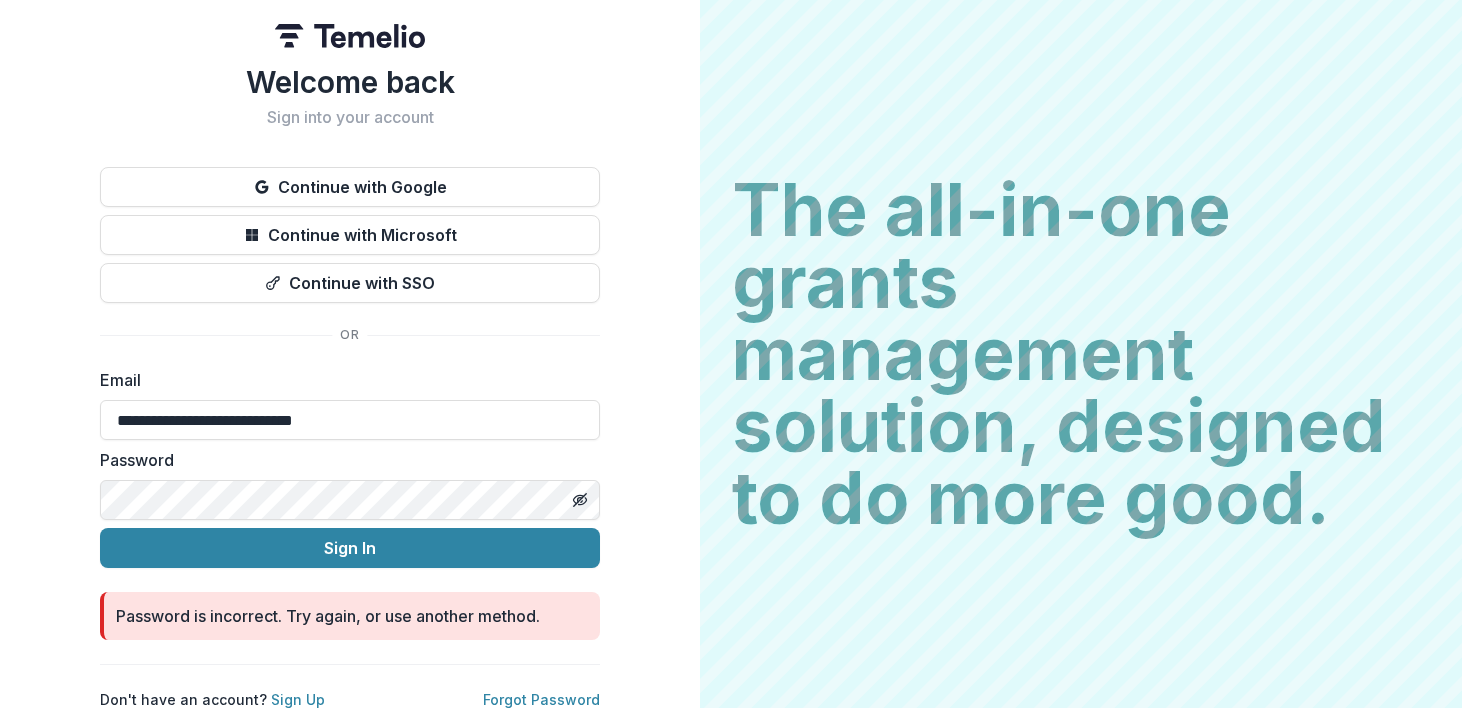 click on "Sign In" at bounding box center (350, 548) 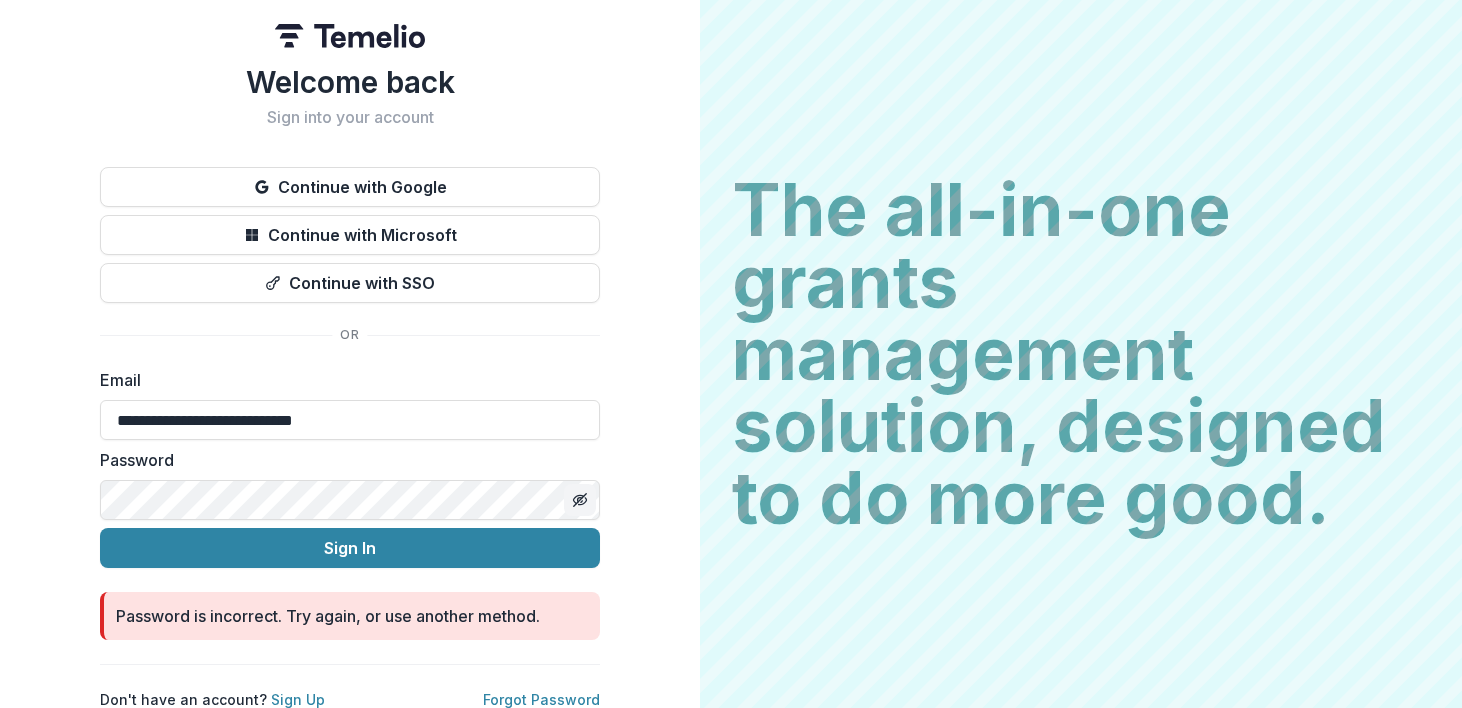 click 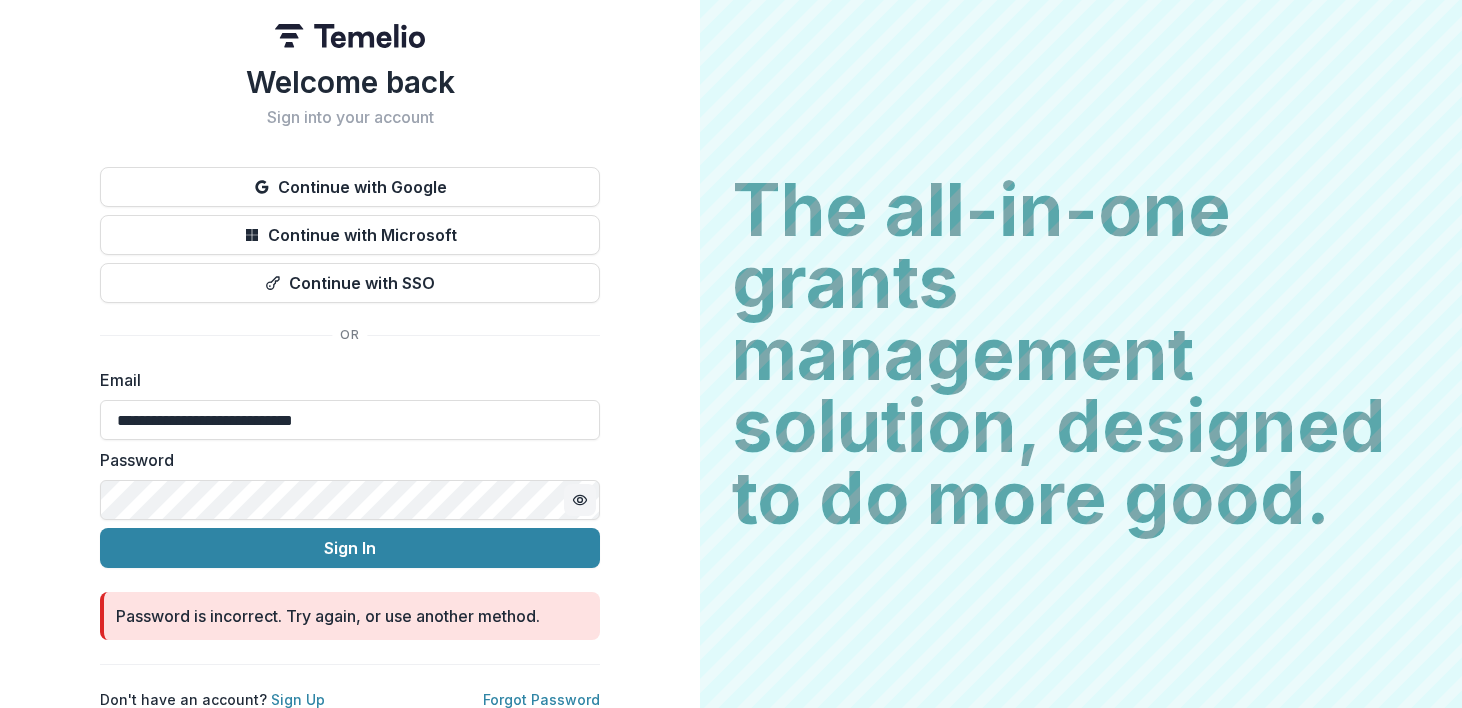 click on "Sign In" at bounding box center (350, 548) 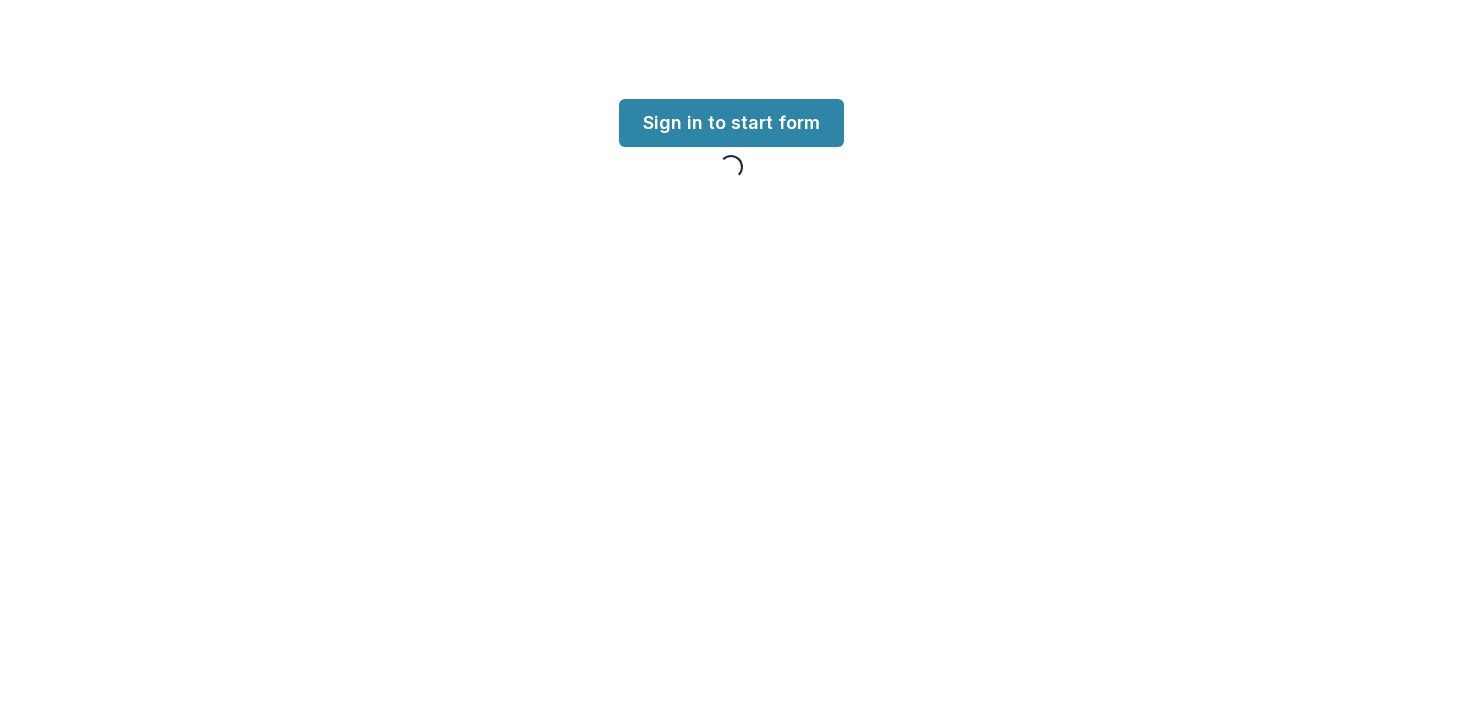 scroll, scrollTop: 0, scrollLeft: 0, axis: both 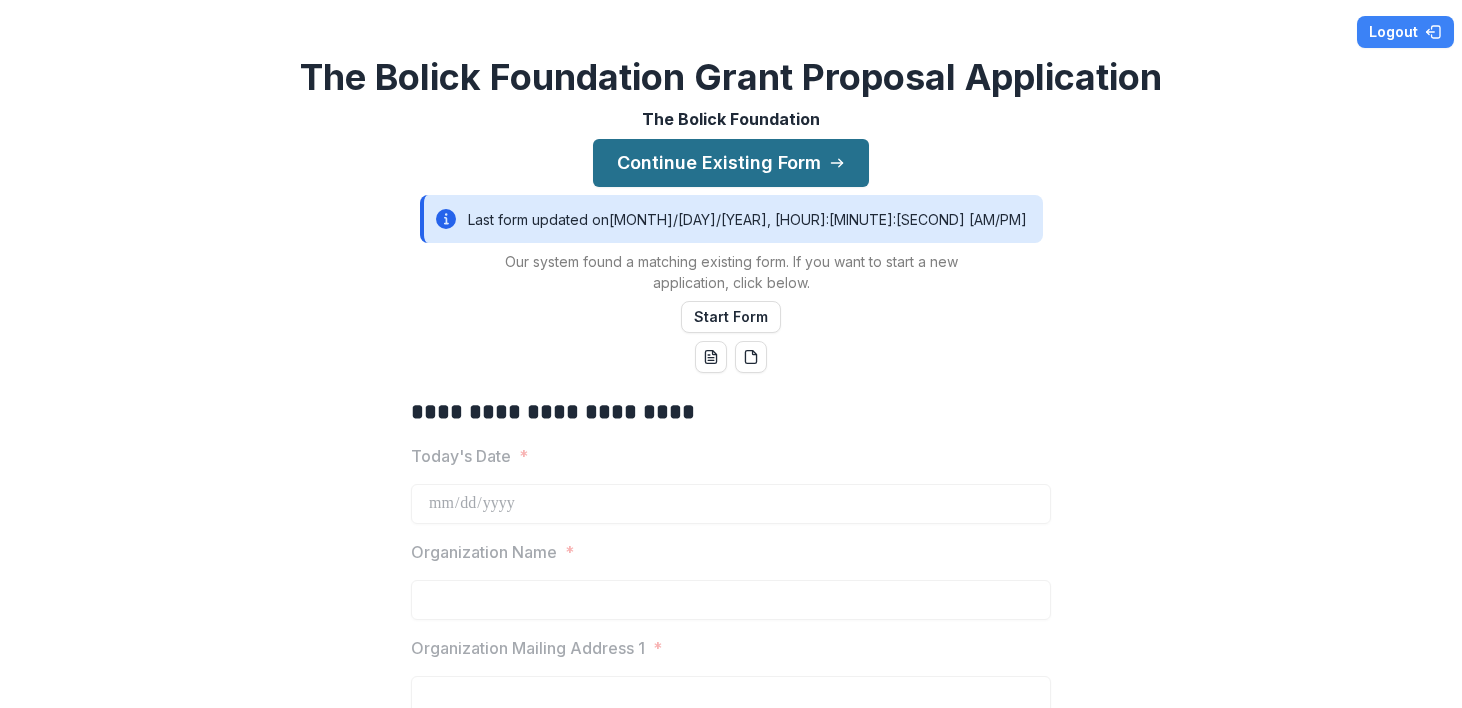 click on "Continue Existing Form" at bounding box center [731, 163] 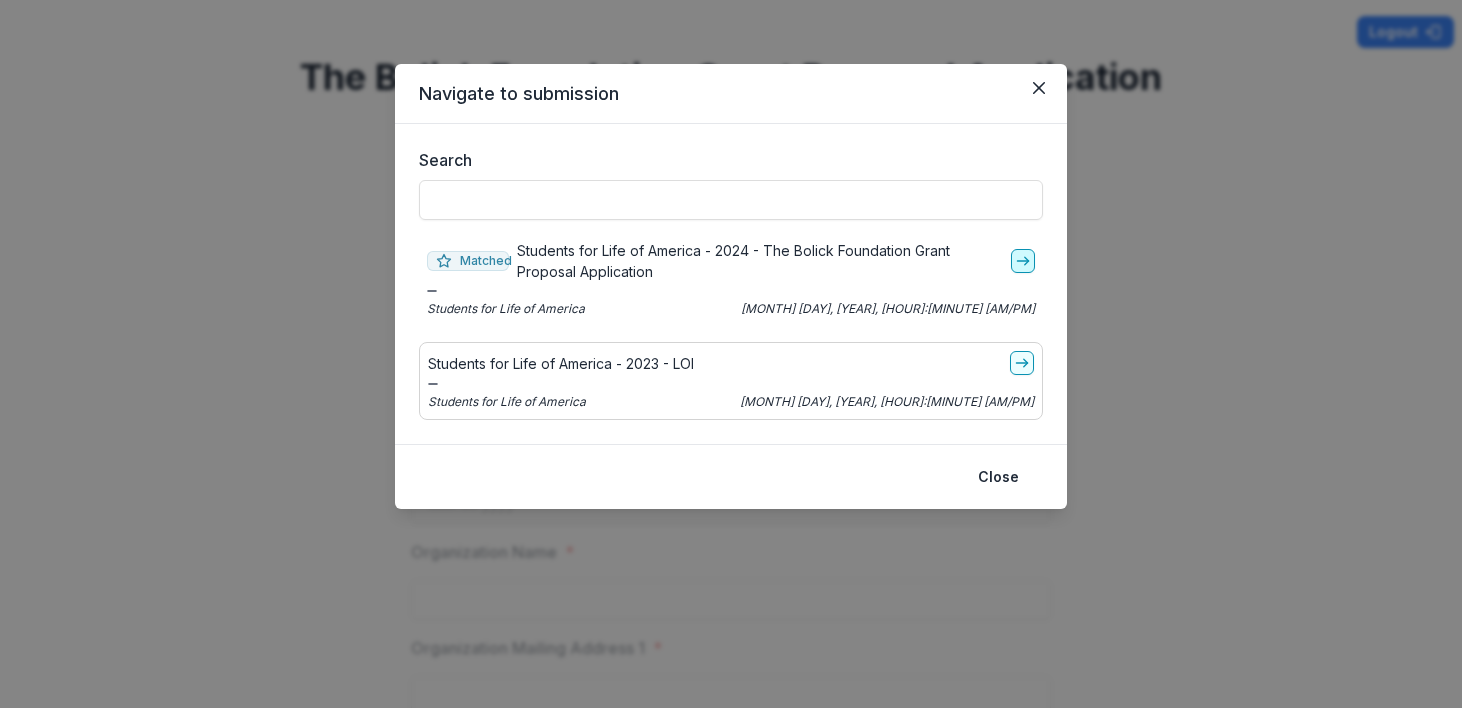 click 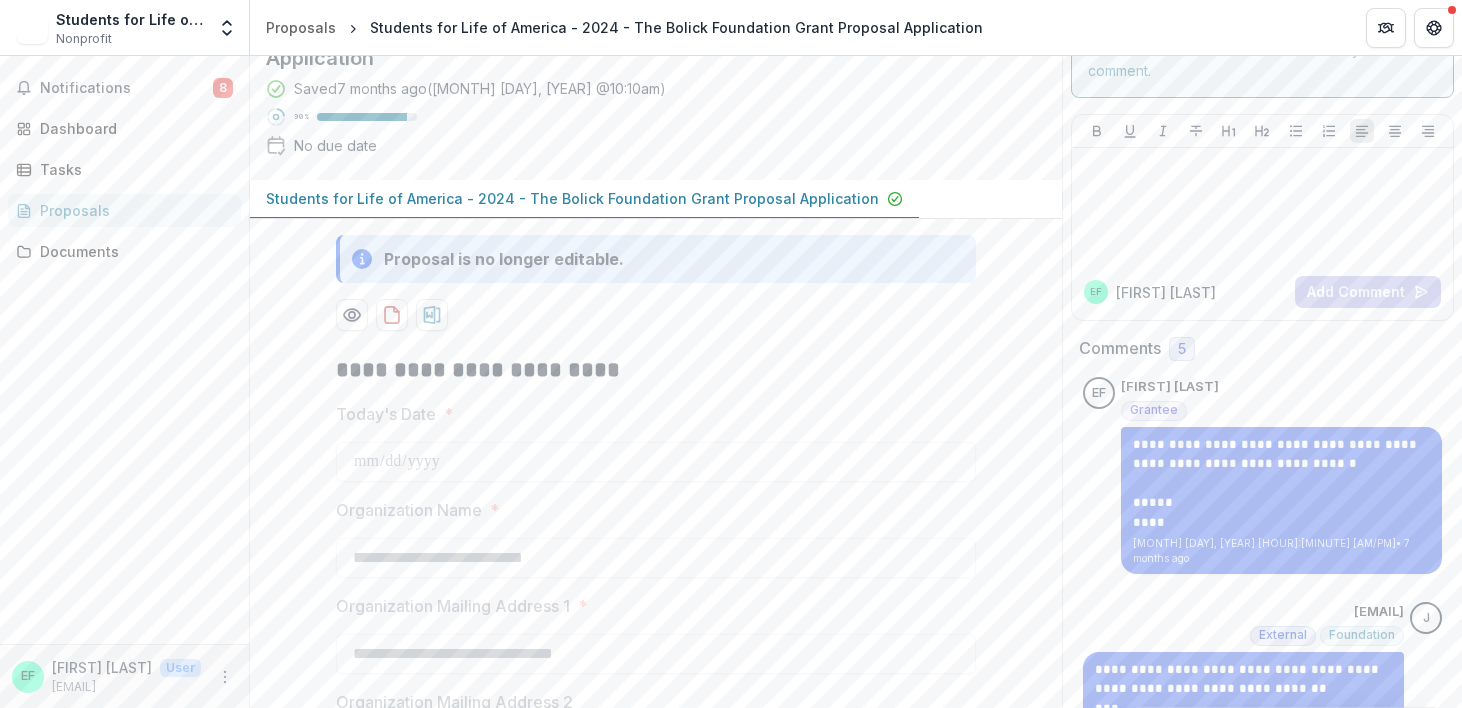 scroll, scrollTop: 0, scrollLeft: 0, axis: both 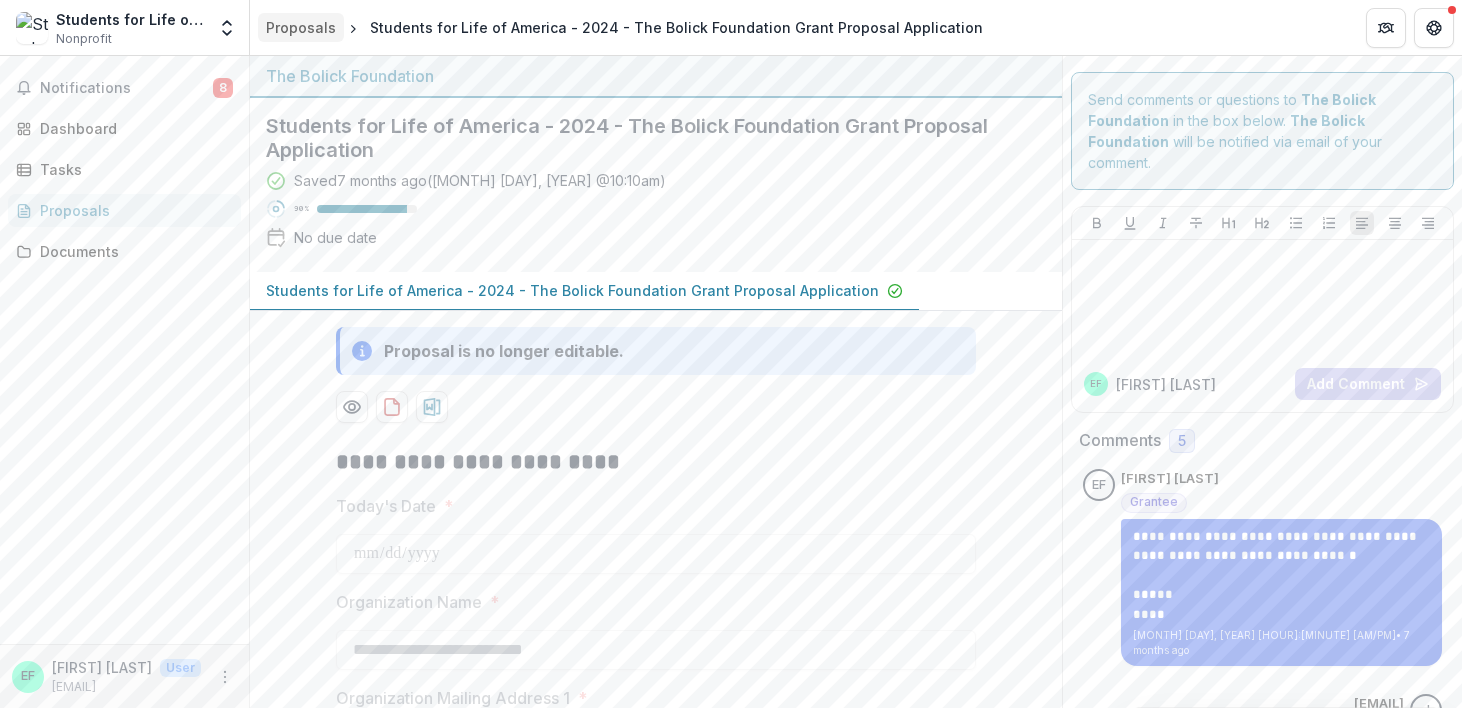 click on "Proposals" at bounding box center [301, 27] 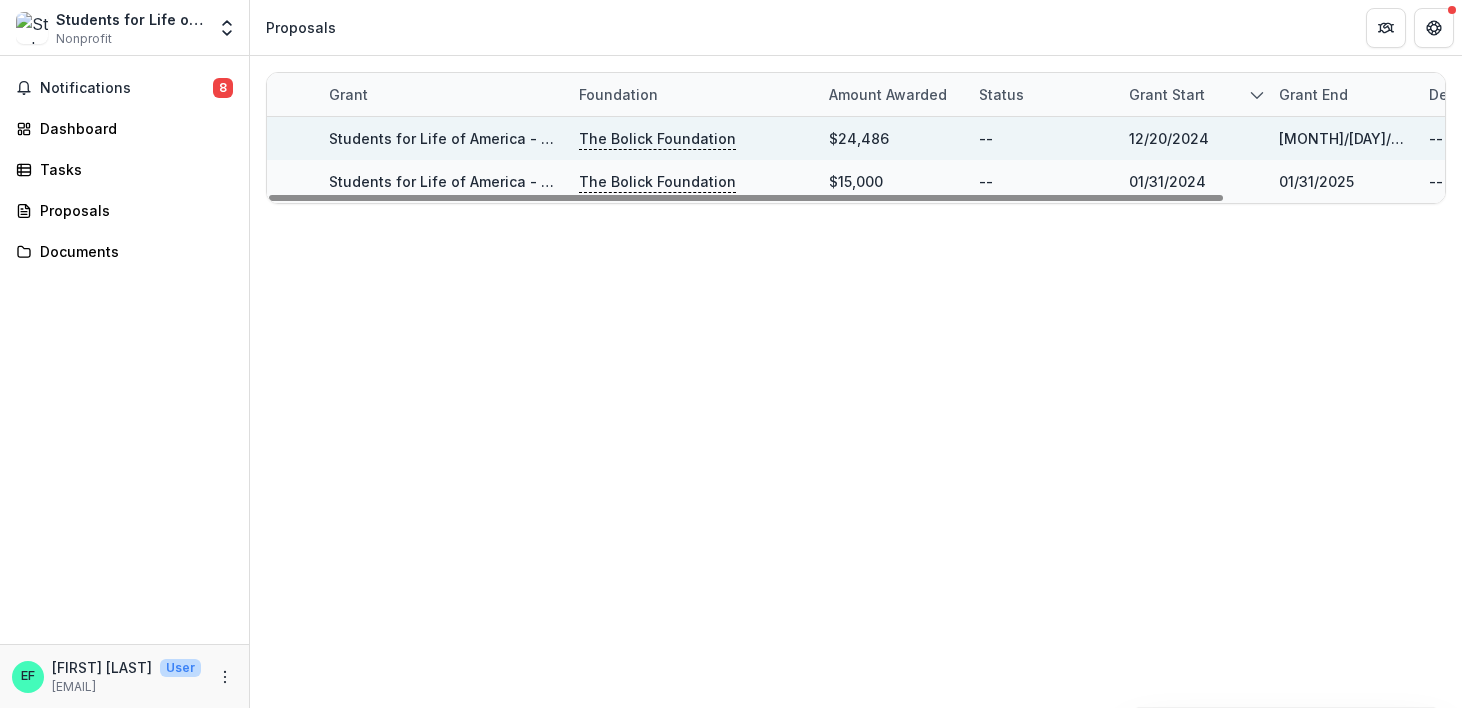 click on "Students for Life of America - 2024 - The Bolick Foundation Grant Proposal Application" at bounding box center [635, 138] 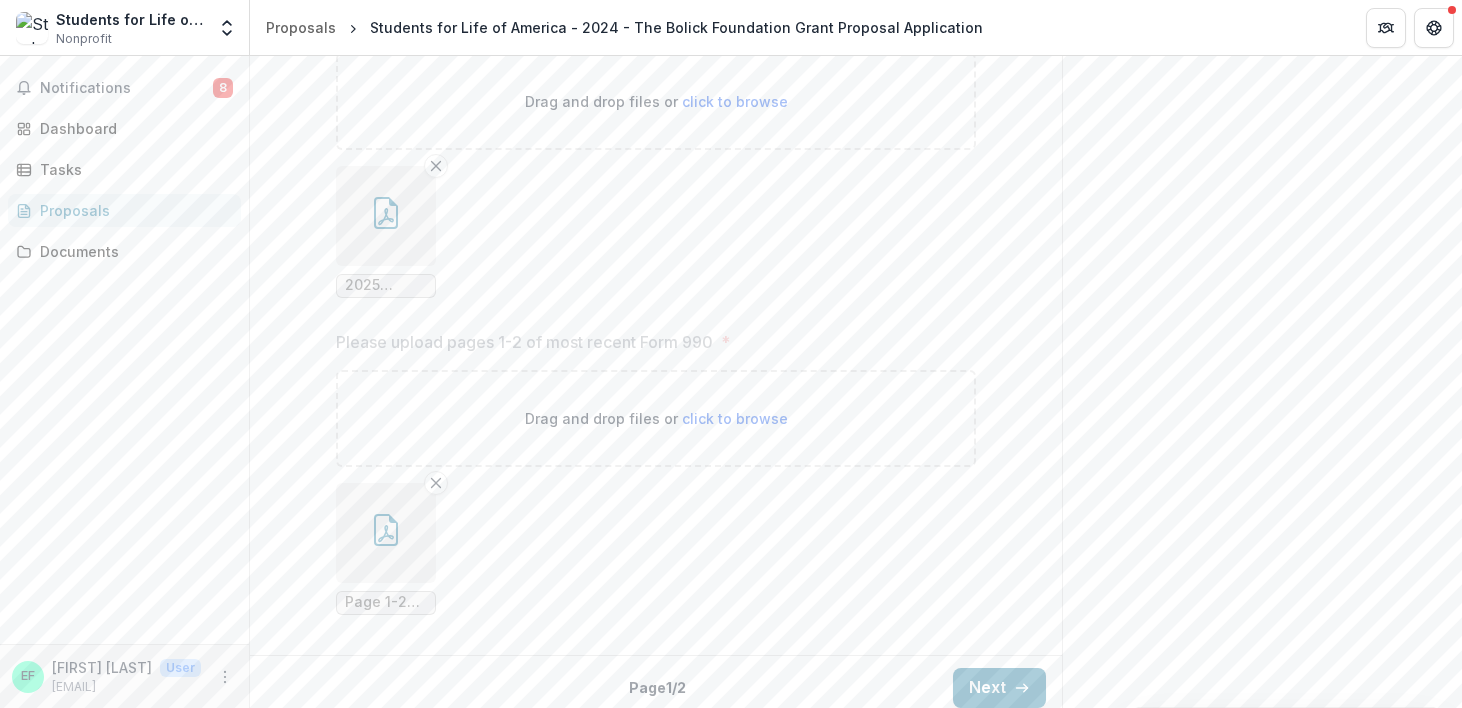 scroll, scrollTop: 3292, scrollLeft: 0, axis: vertical 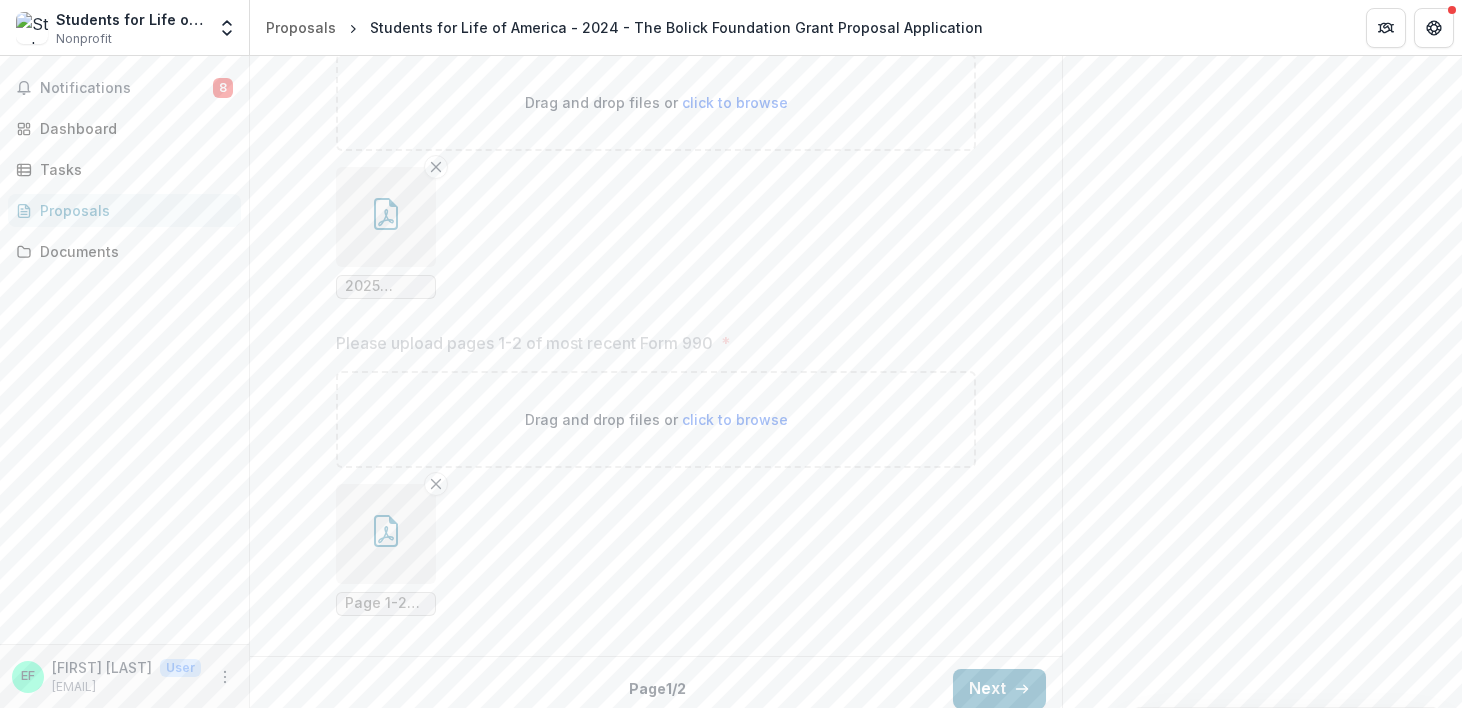 click on "Back Page  1  /  2 Next" at bounding box center (656, 688) 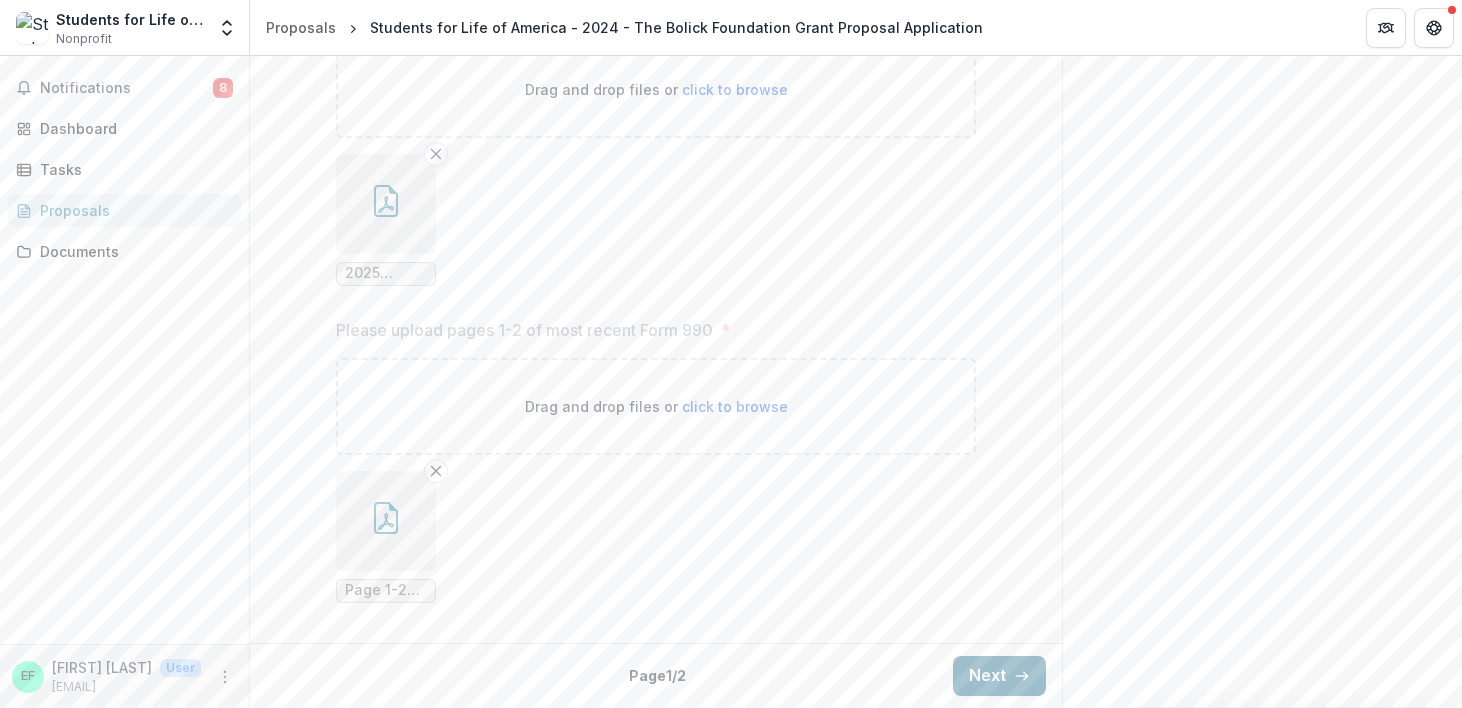 click on "Next" at bounding box center (999, 676) 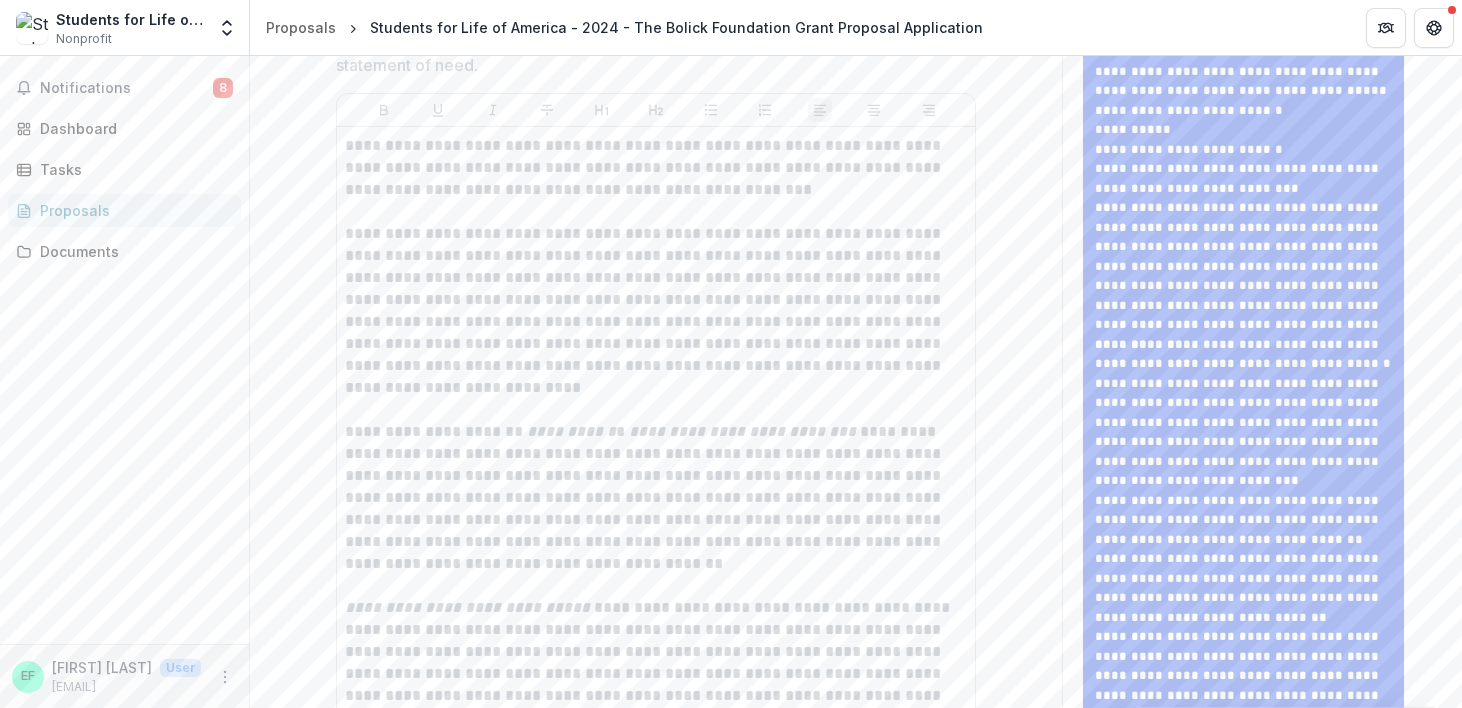 scroll, scrollTop: 1648, scrollLeft: 0, axis: vertical 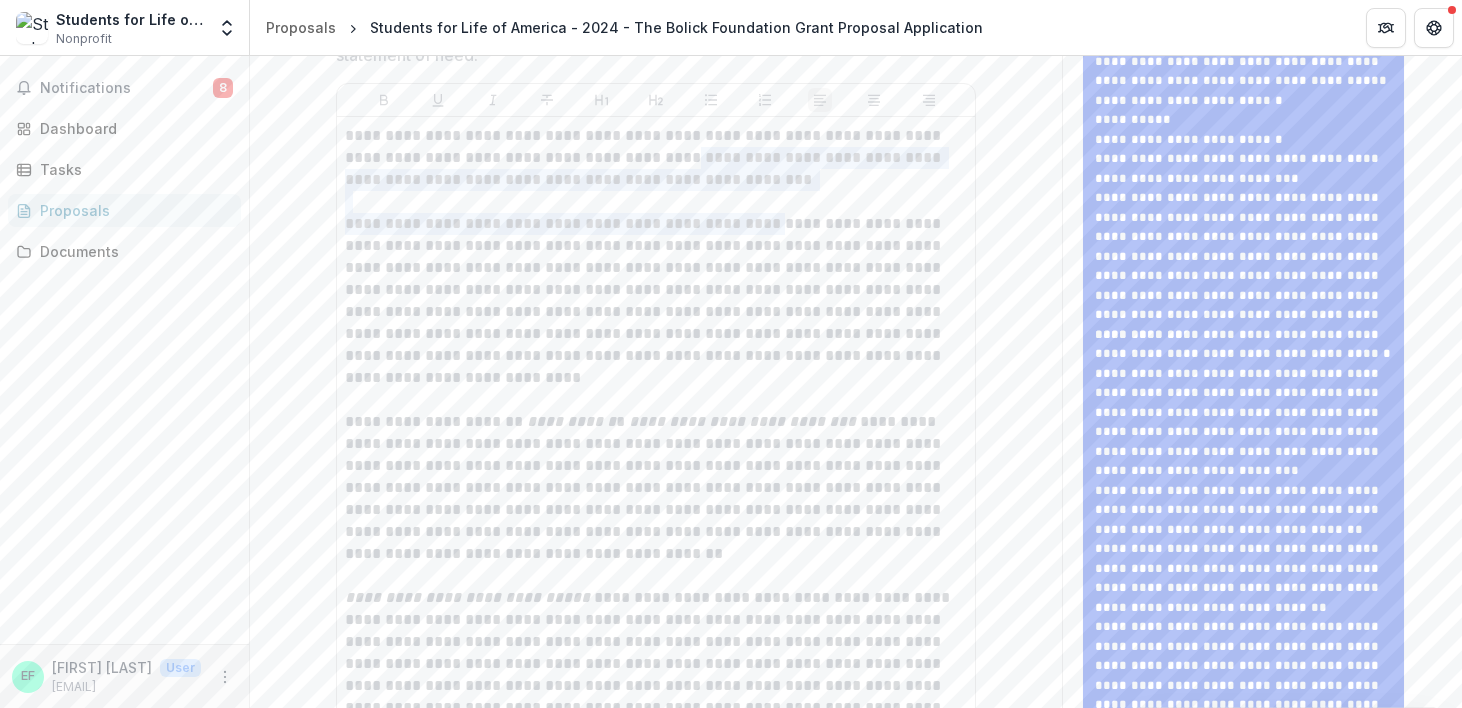 drag, startPoint x: 717, startPoint y: 147, endPoint x: 757, endPoint y: 228, distance: 90.33826 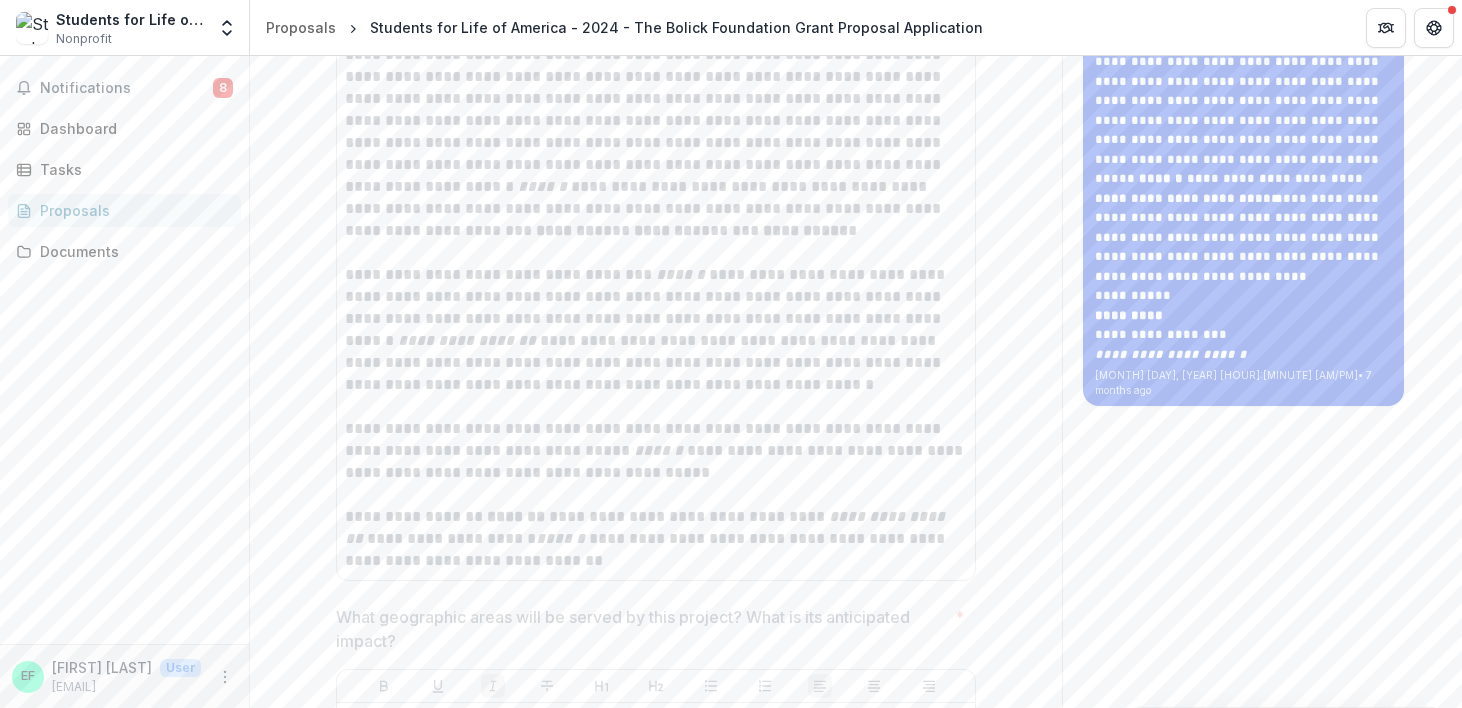 scroll, scrollTop: 2214, scrollLeft: 0, axis: vertical 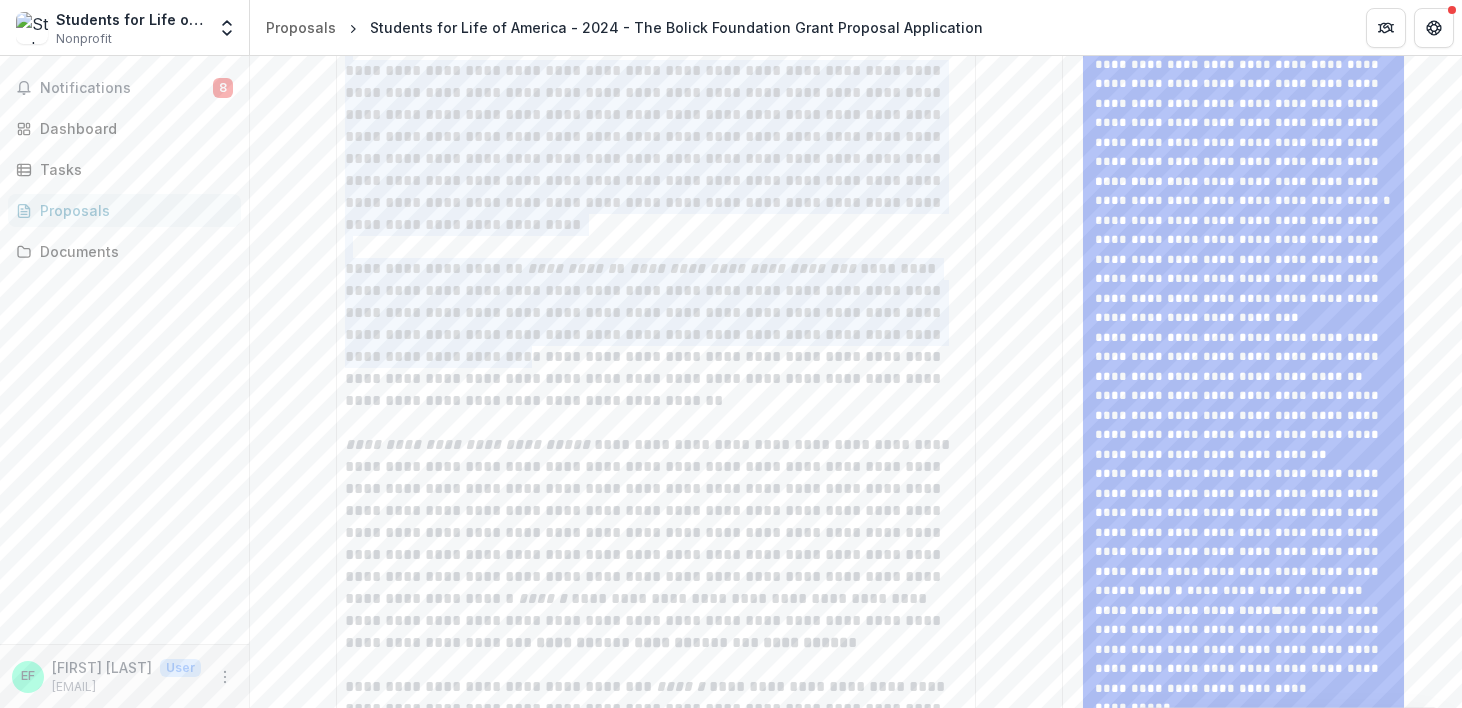 drag, startPoint x: 344, startPoint y: 270, endPoint x: 442, endPoint y: 363, distance: 135.10367 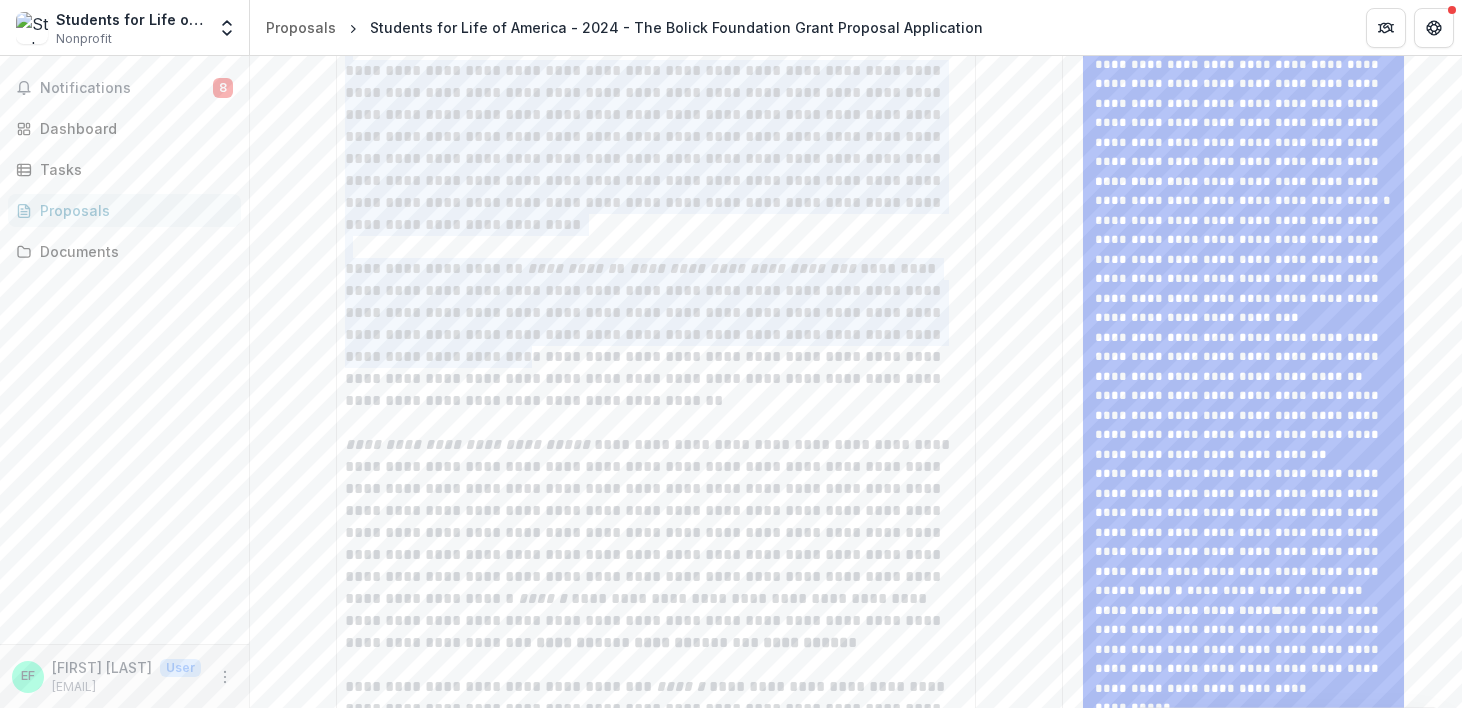 click on "**********" at bounding box center [656, 478] 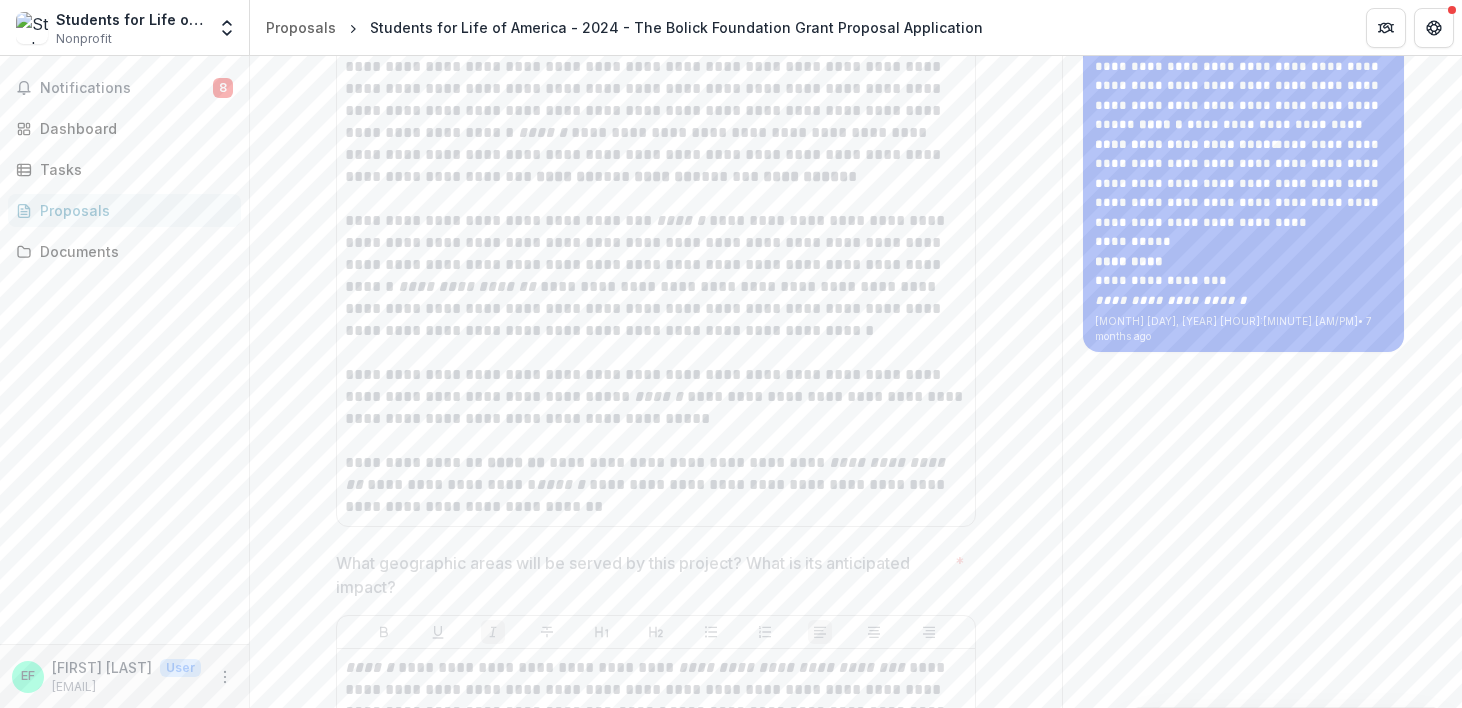 click on "**********" at bounding box center [656, 12] 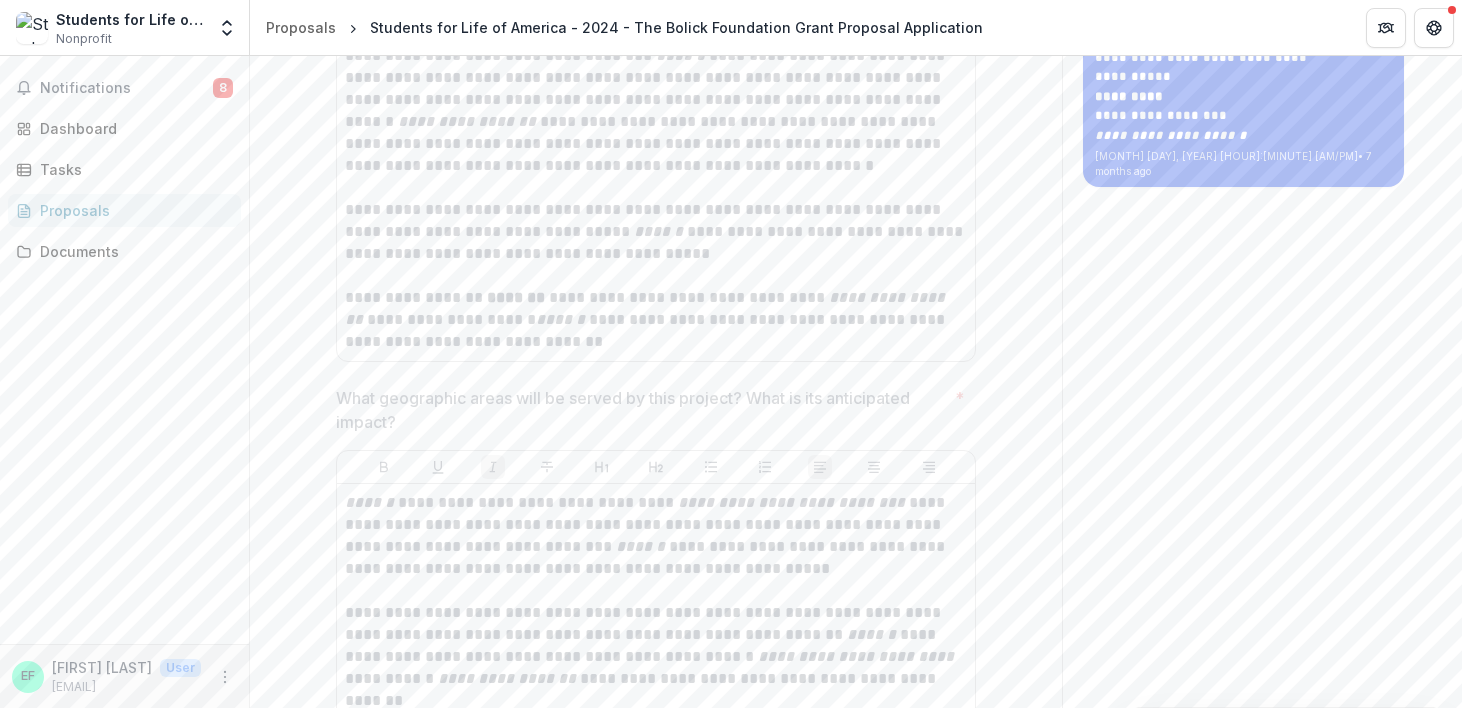 scroll, scrollTop: 2434, scrollLeft: 0, axis: vertical 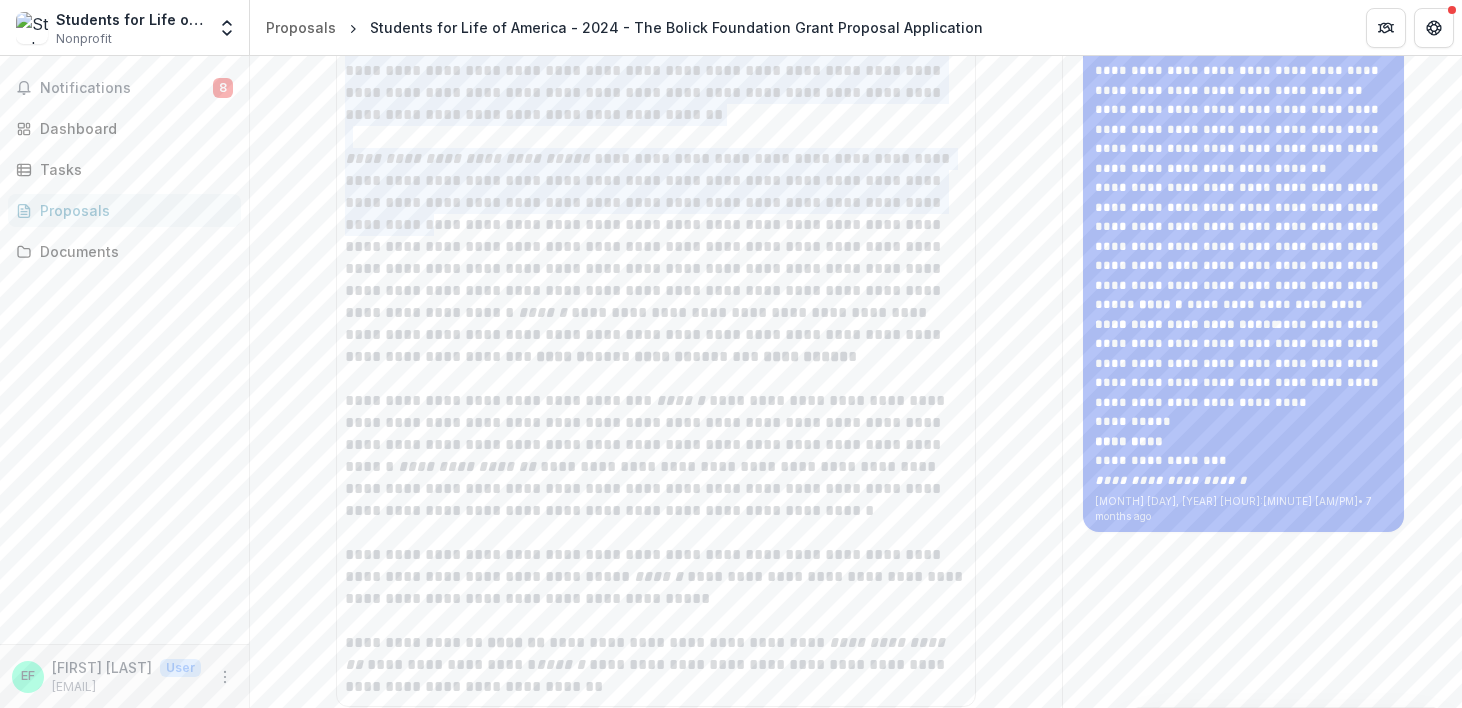 drag, startPoint x: 696, startPoint y: 253, endPoint x: 356, endPoint y: 232, distance: 340.64792 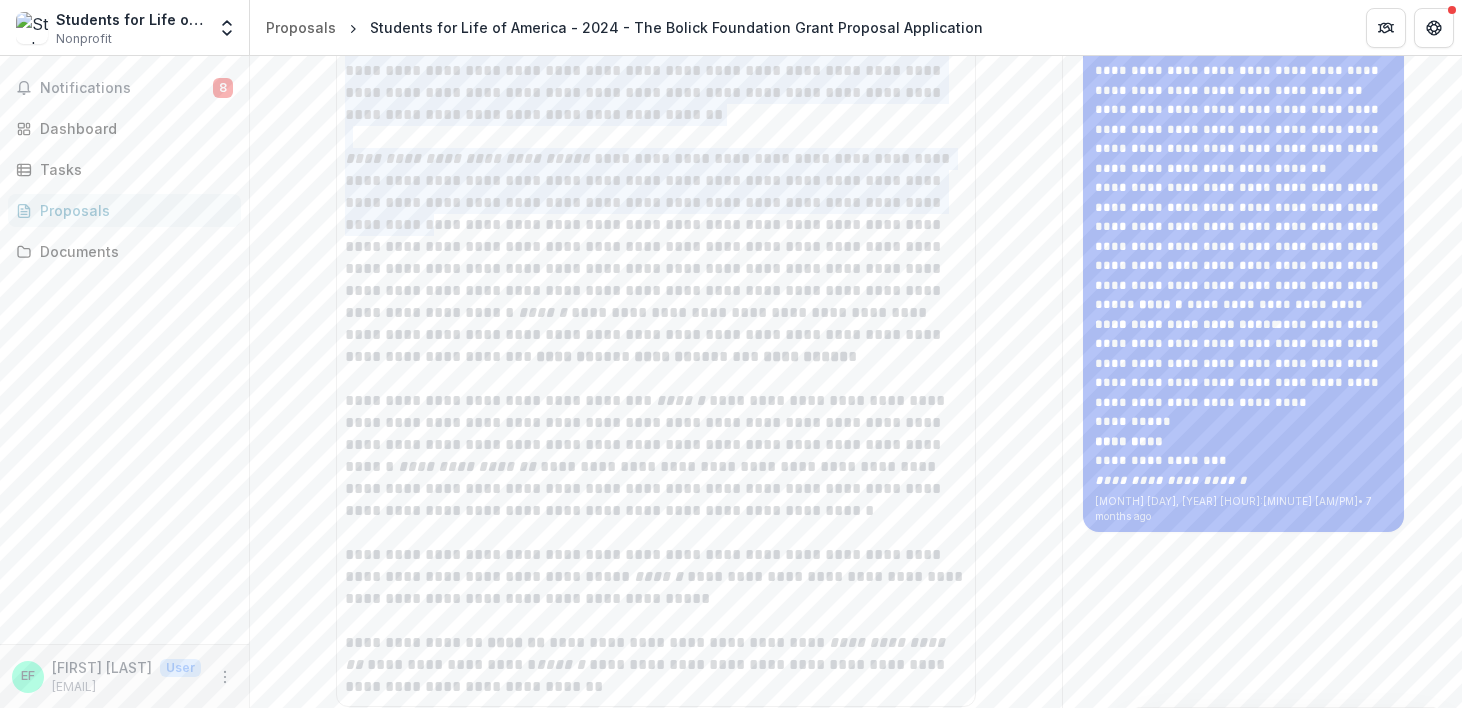 click on "**********" at bounding box center (656, 577) 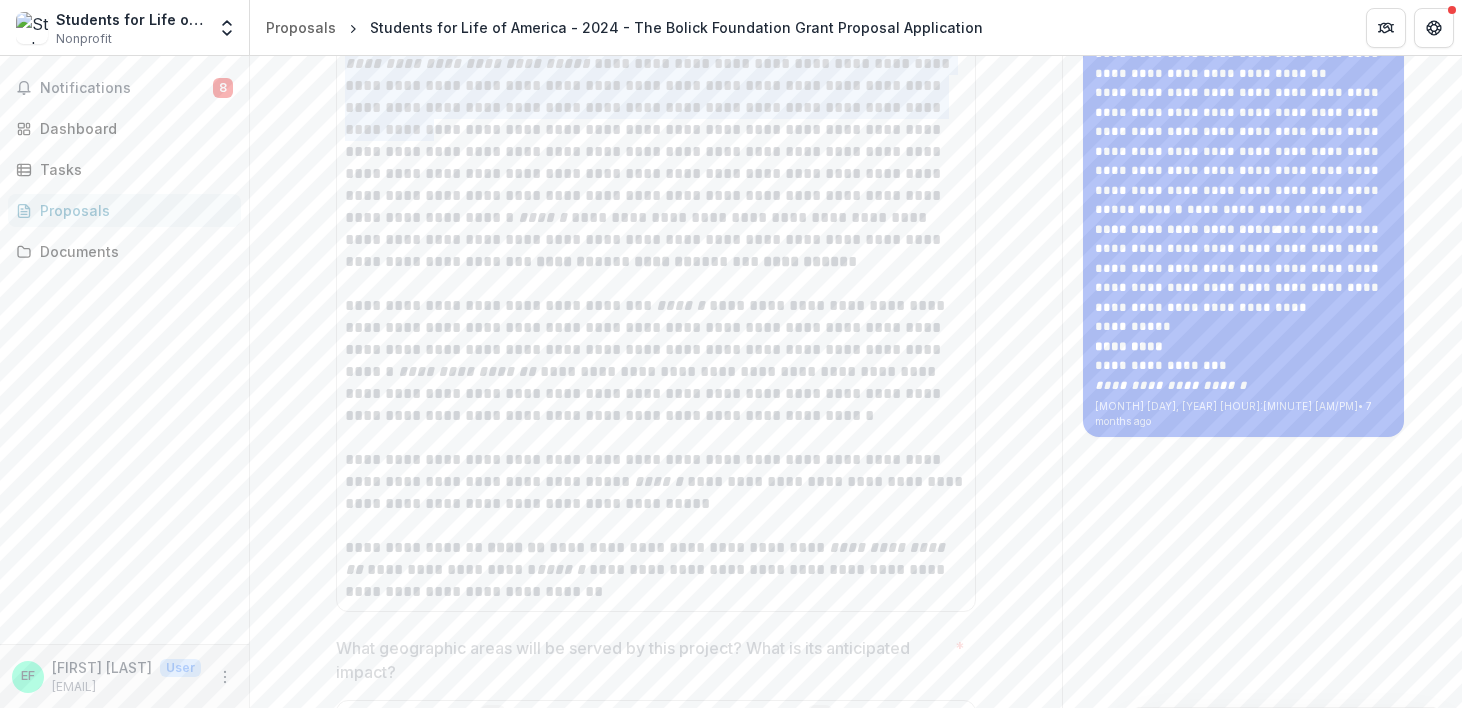 scroll, scrollTop: 2200, scrollLeft: 0, axis: vertical 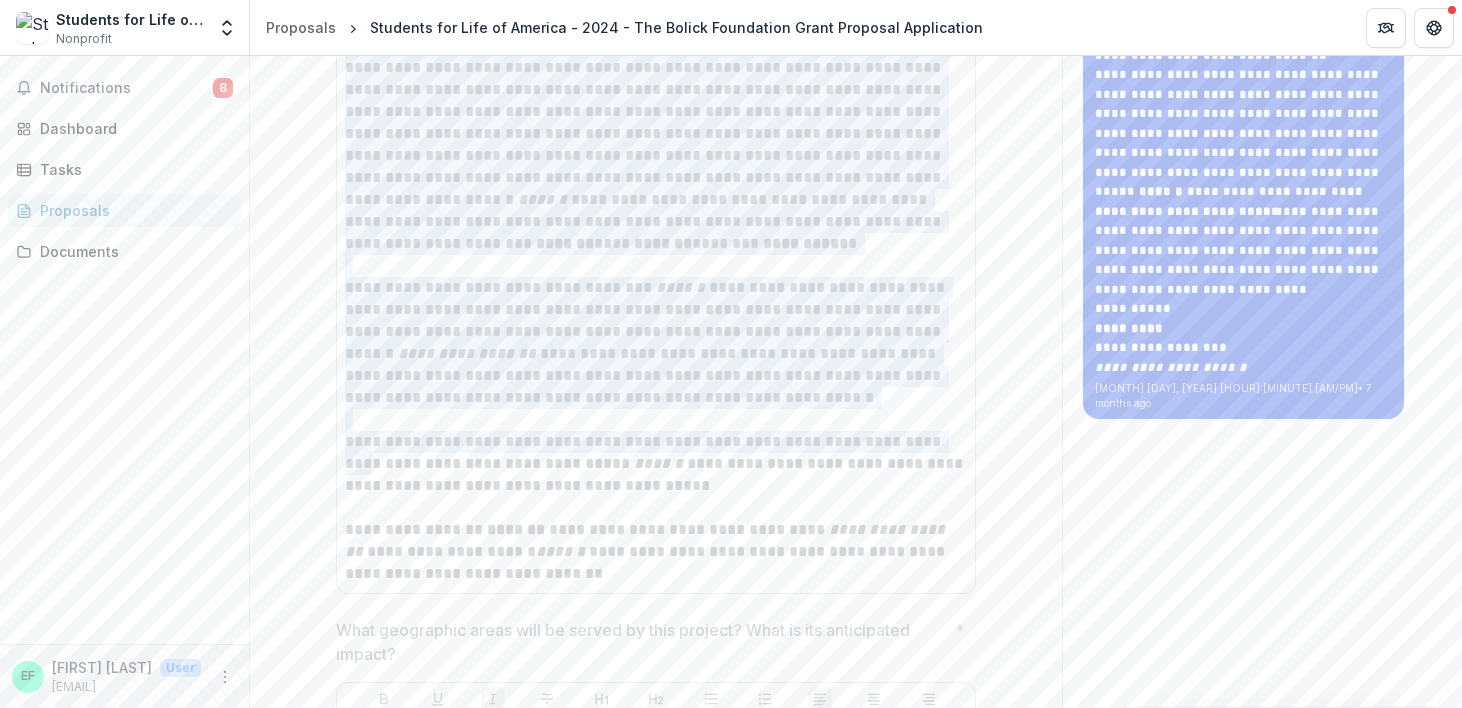 drag, startPoint x: 684, startPoint y: 495, endPoint x: 367, endPoint y: 456, distance: 319.39005 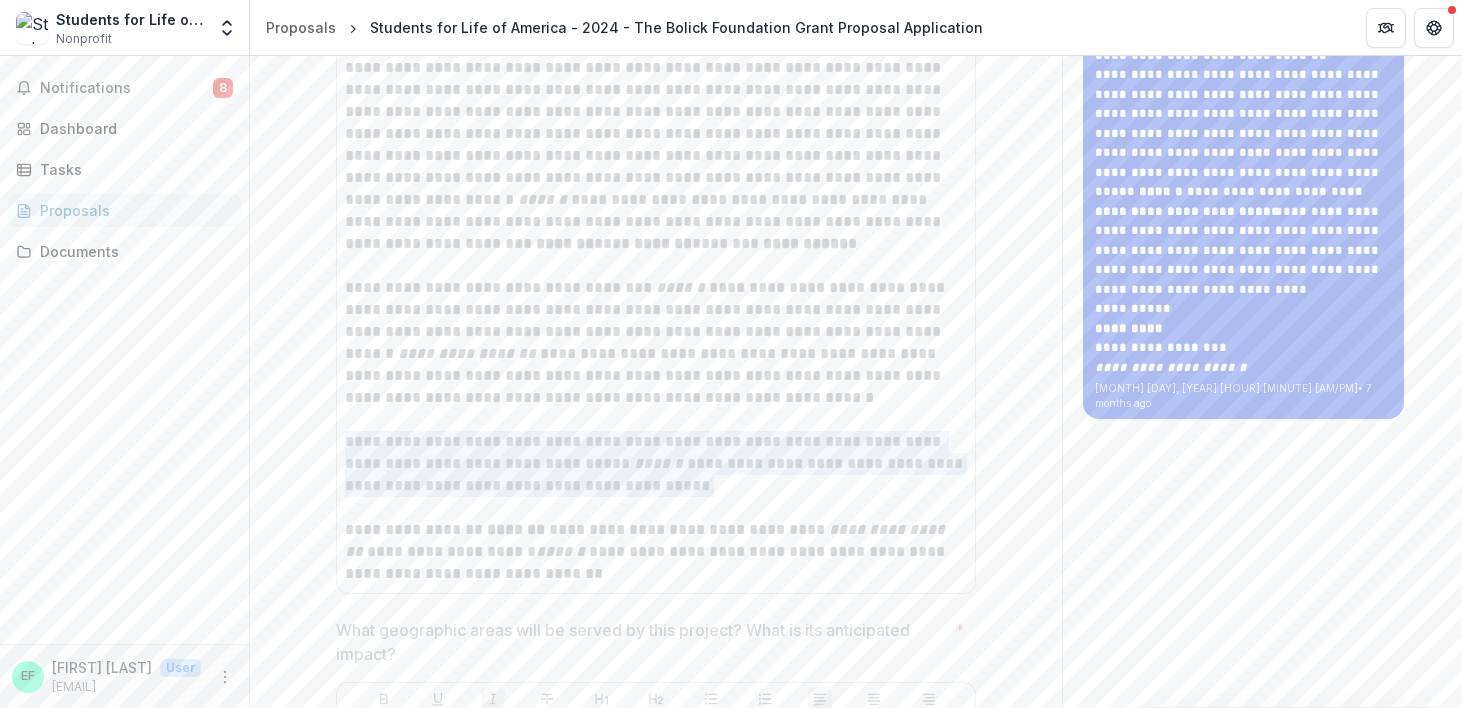 click on "**********" at bounding box center [656, 464] 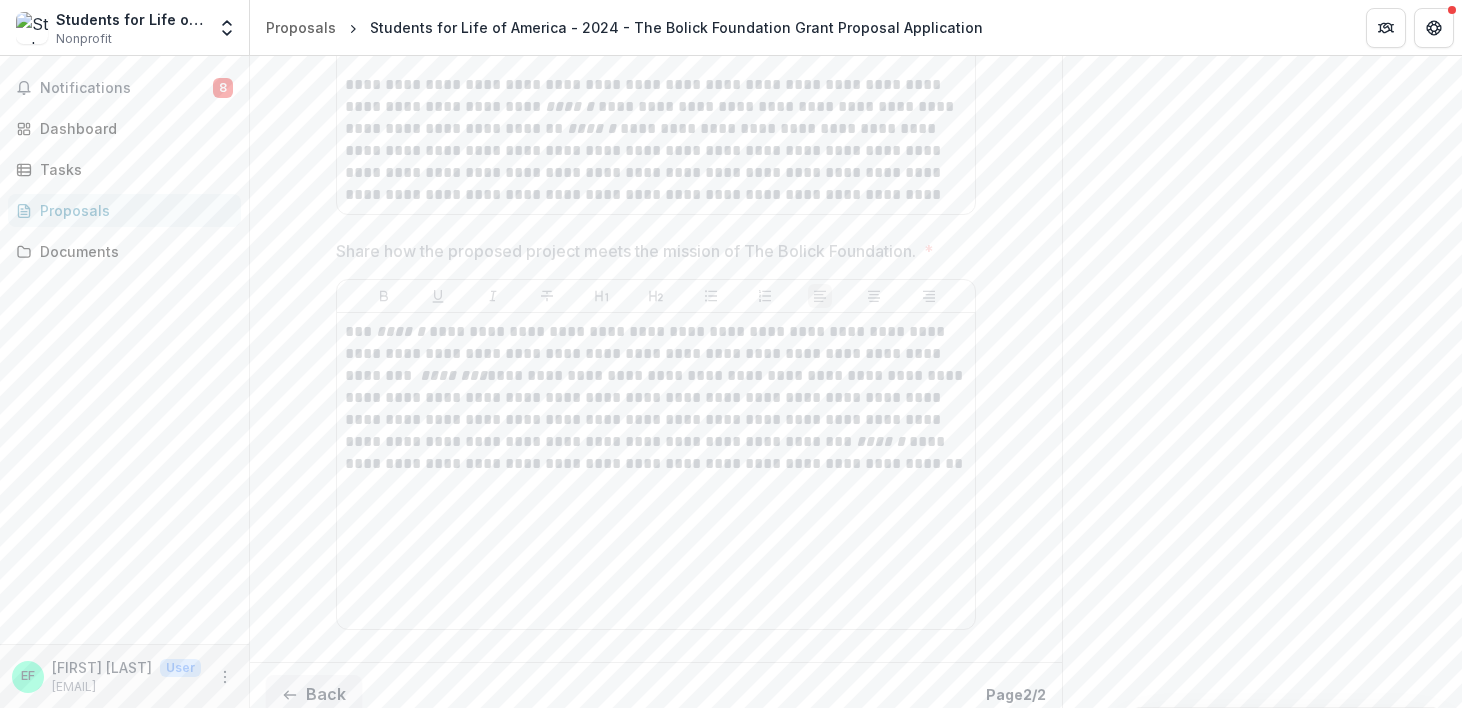scroll, scrollTop: 3508, scrollLeft: 0, axis: vertical 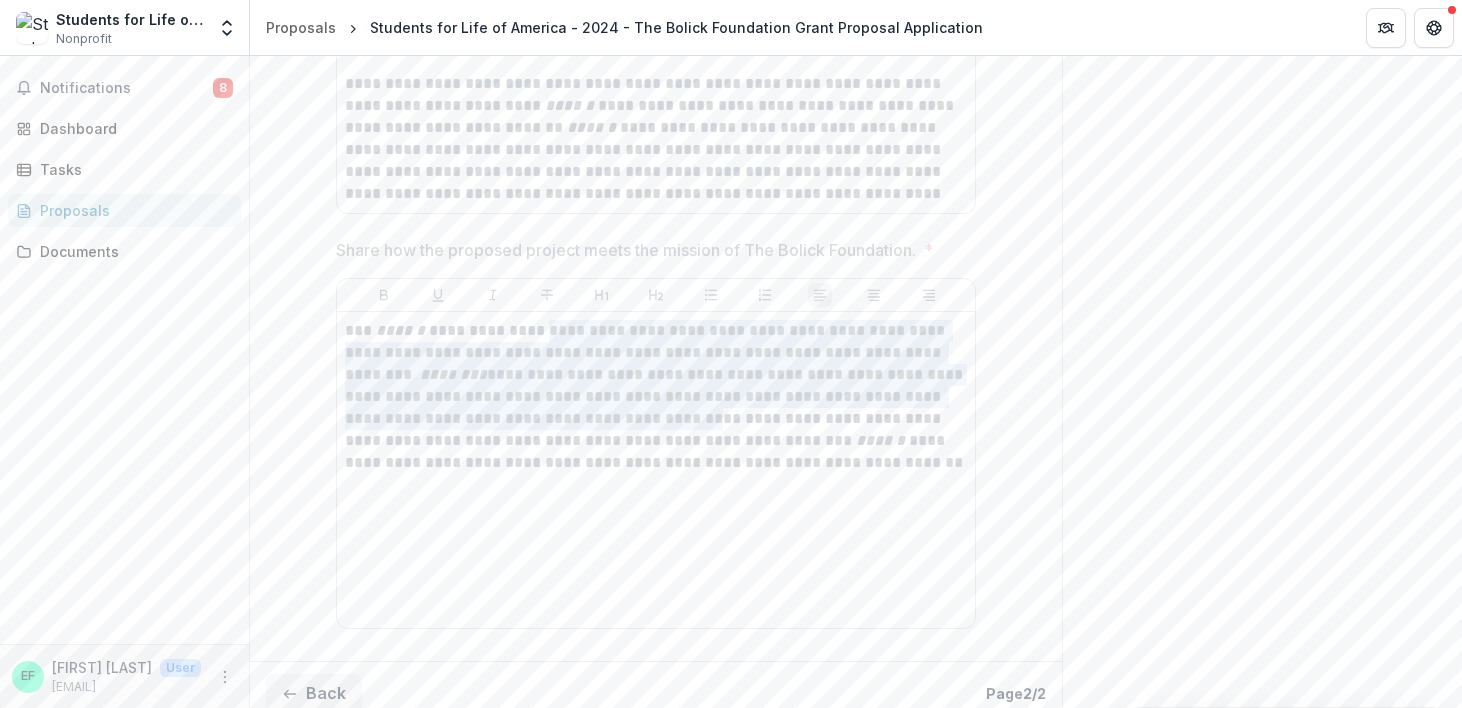 drag, startPoint x: 532, startPoint y: 335, endPoint x: 656, endPoint y: 410, distance: 144.91722 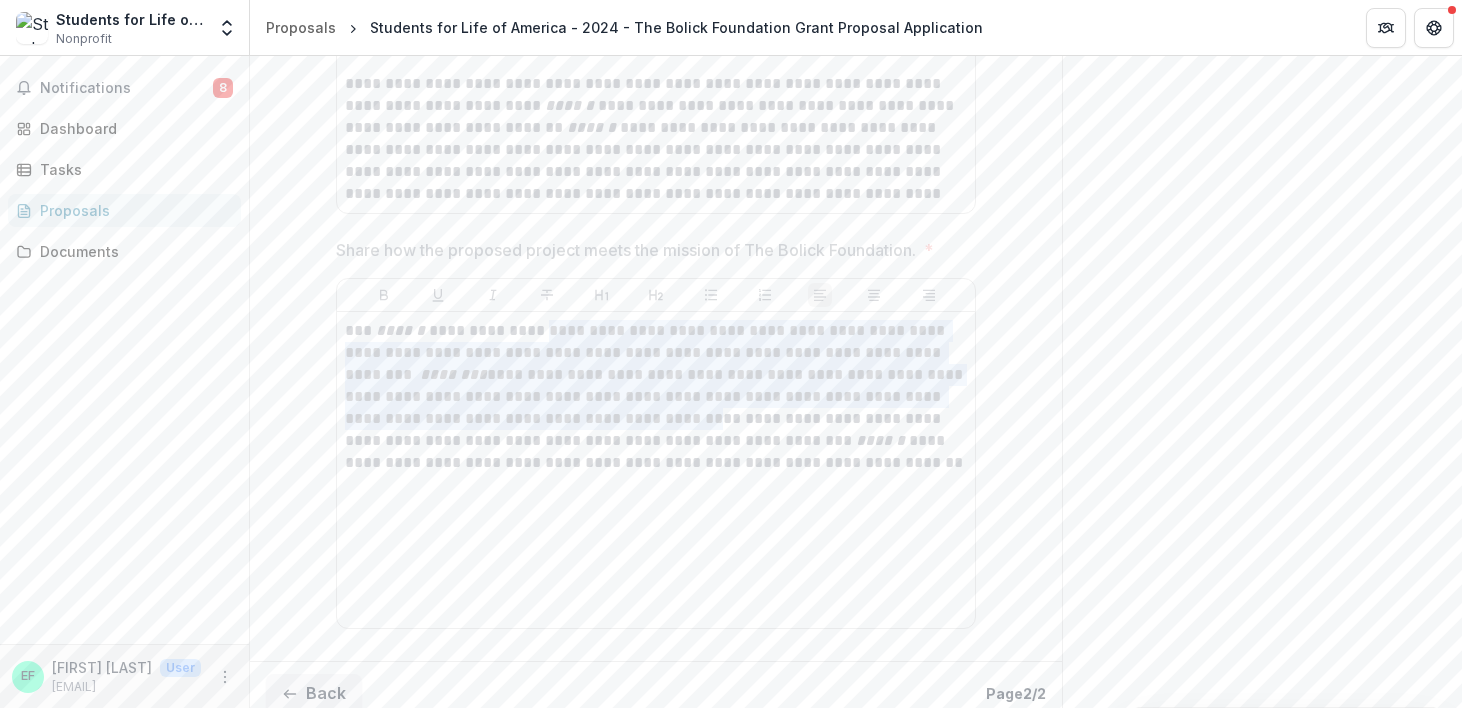 click on "**********" at bounding box center [656, 397] 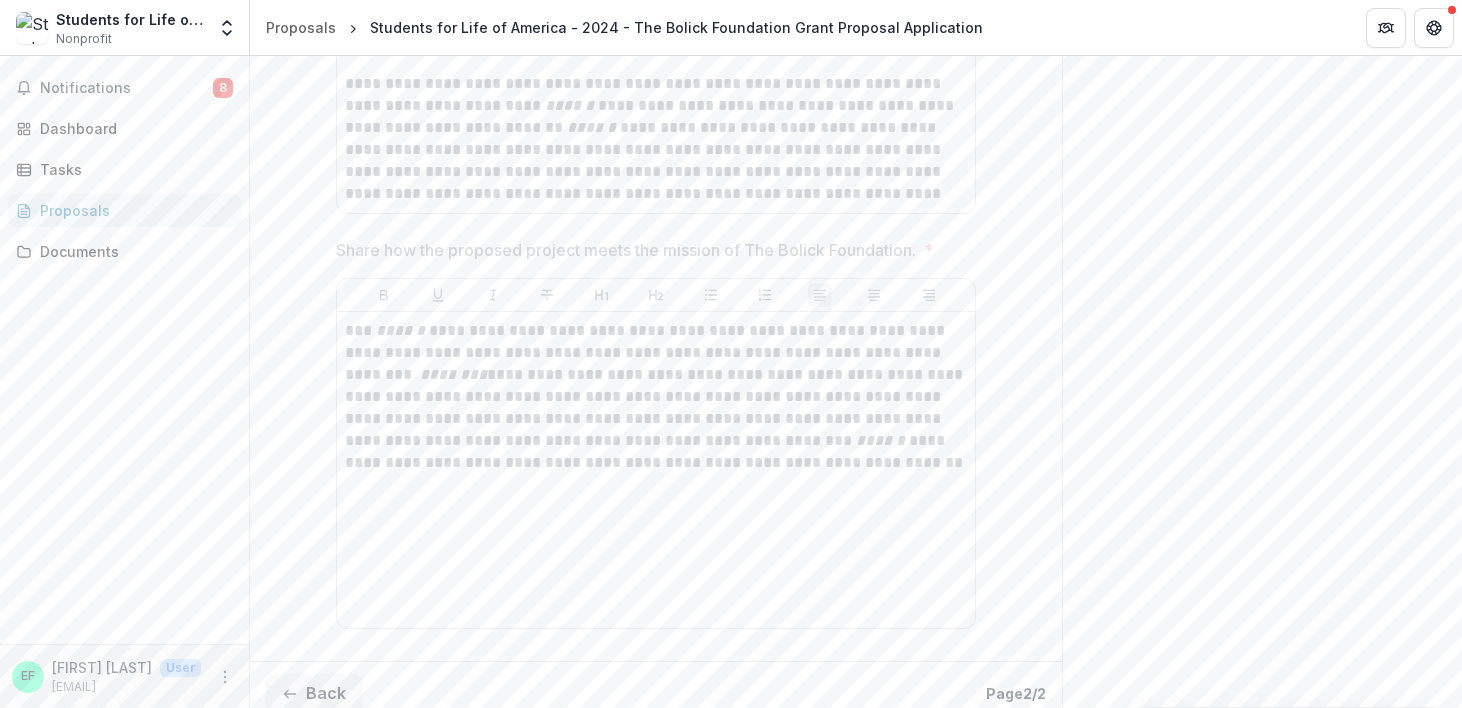 click on "**********" at bounding box center [656, 18] 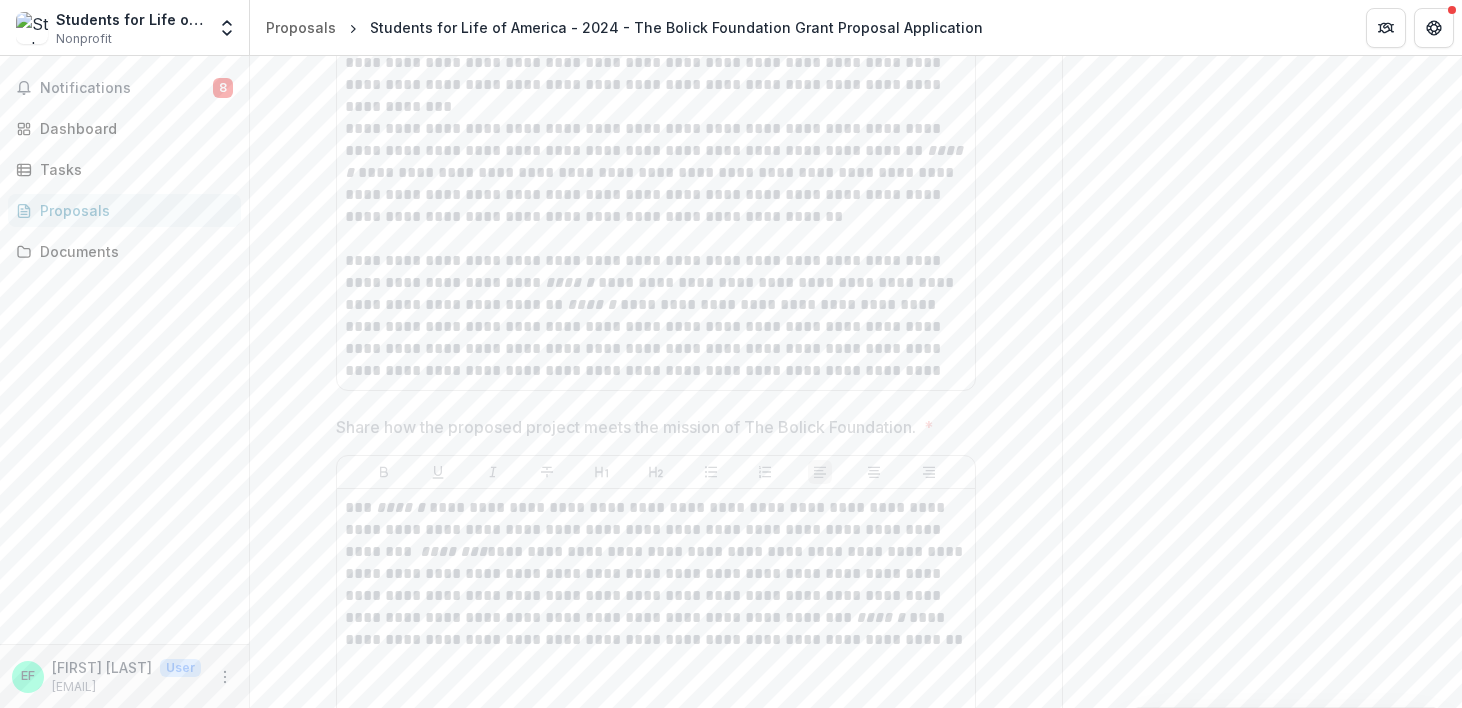 scroll, scrollTop: 3333, scrollLeft: 0, axis: vertical 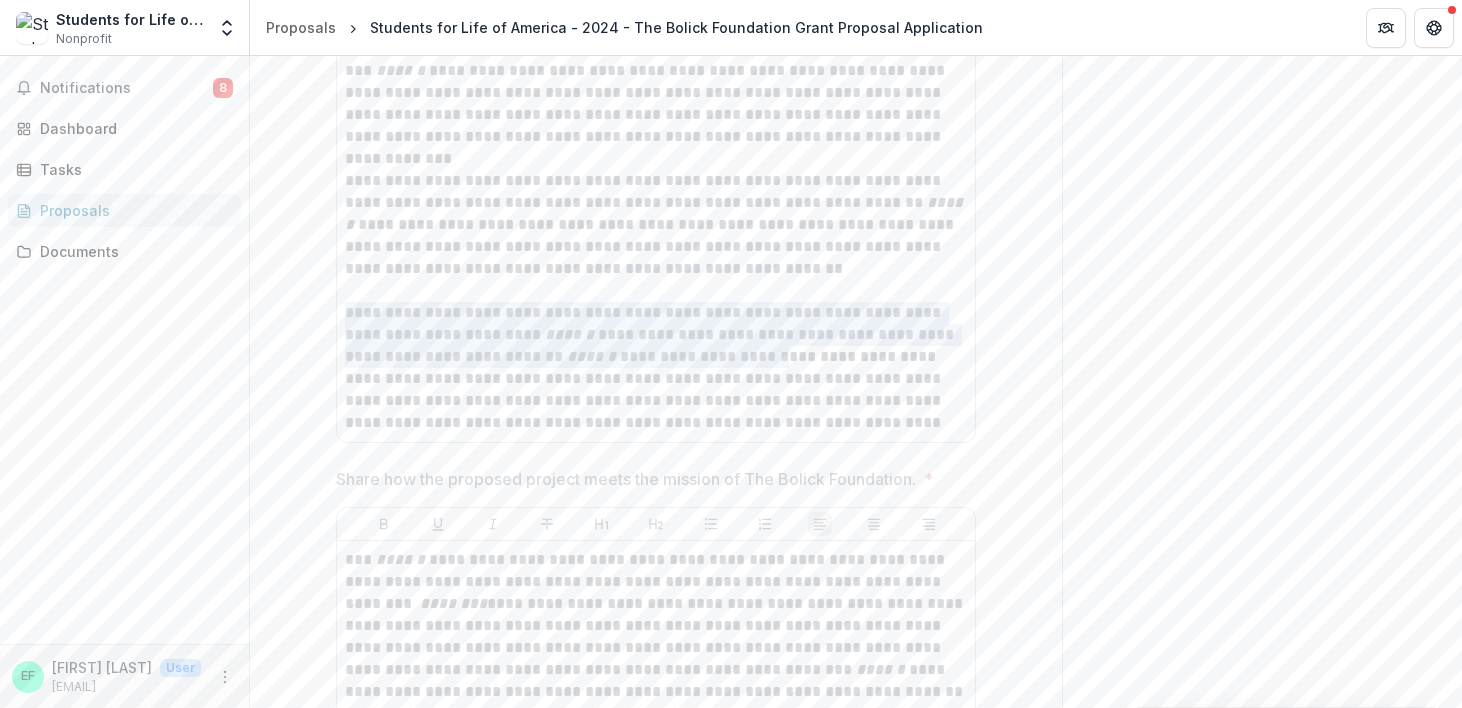 drag, startPoint x: 467, startPoint y: 301, endPoint x: 665, endPoint y: 362, distance: 207.18349 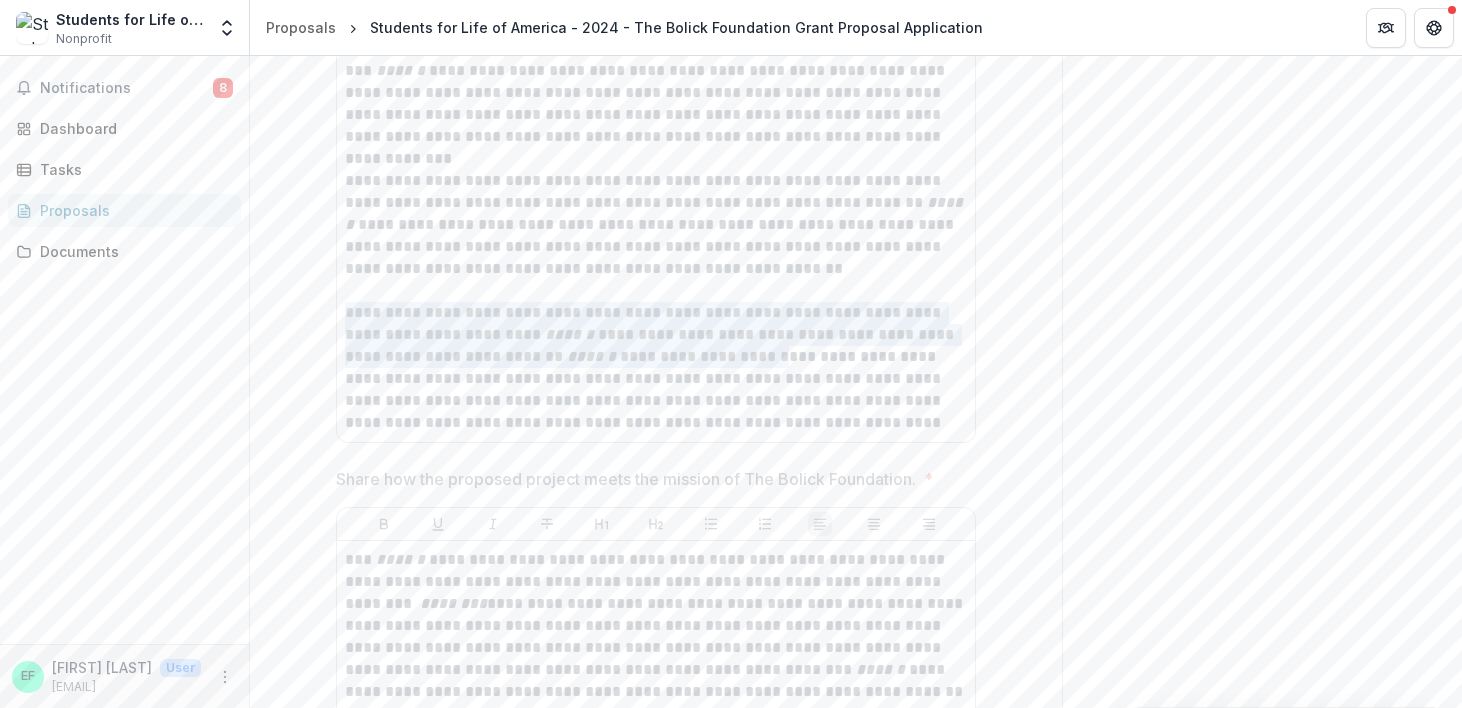 click on "**********" at bounding box center (656, 368) 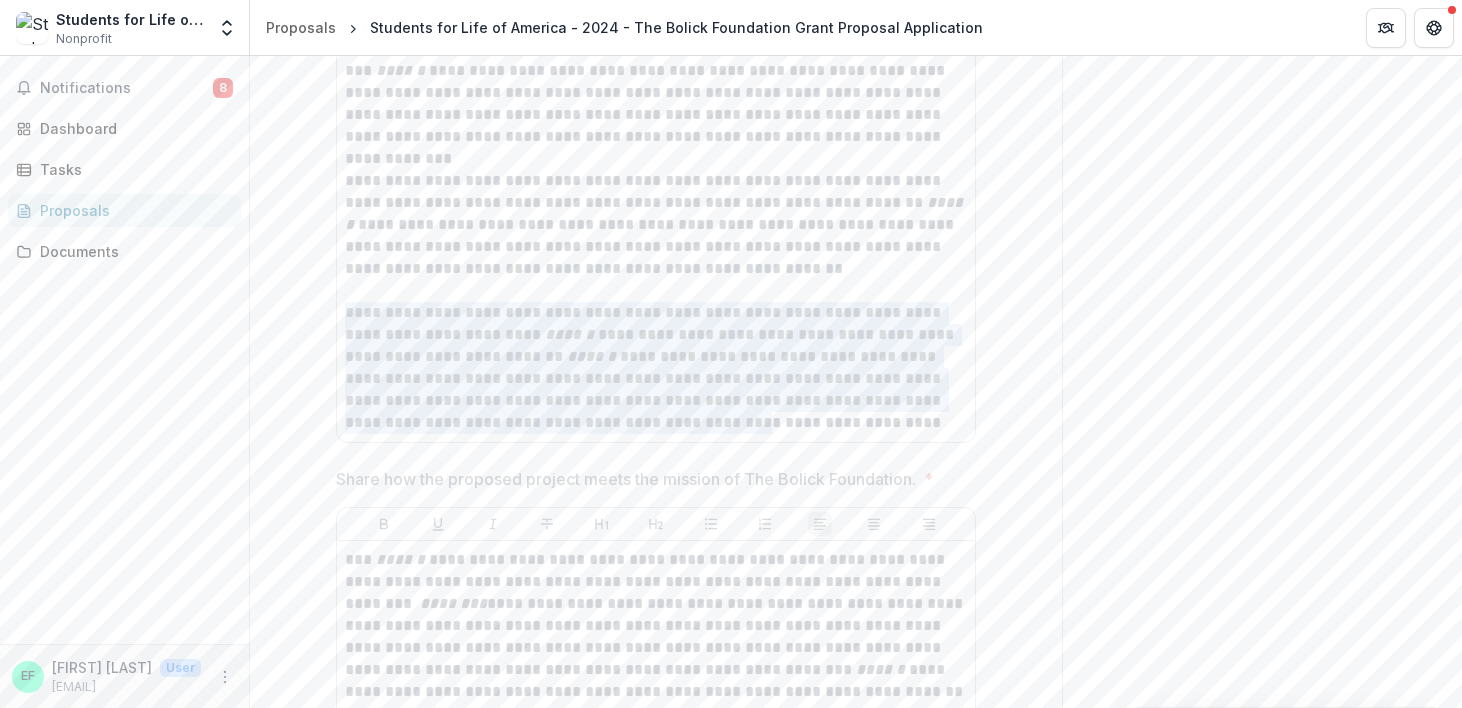 drag, startPoint x: 897, startPoint y: 428, endPoint x: 638, endPoint y: 428, distance: 259 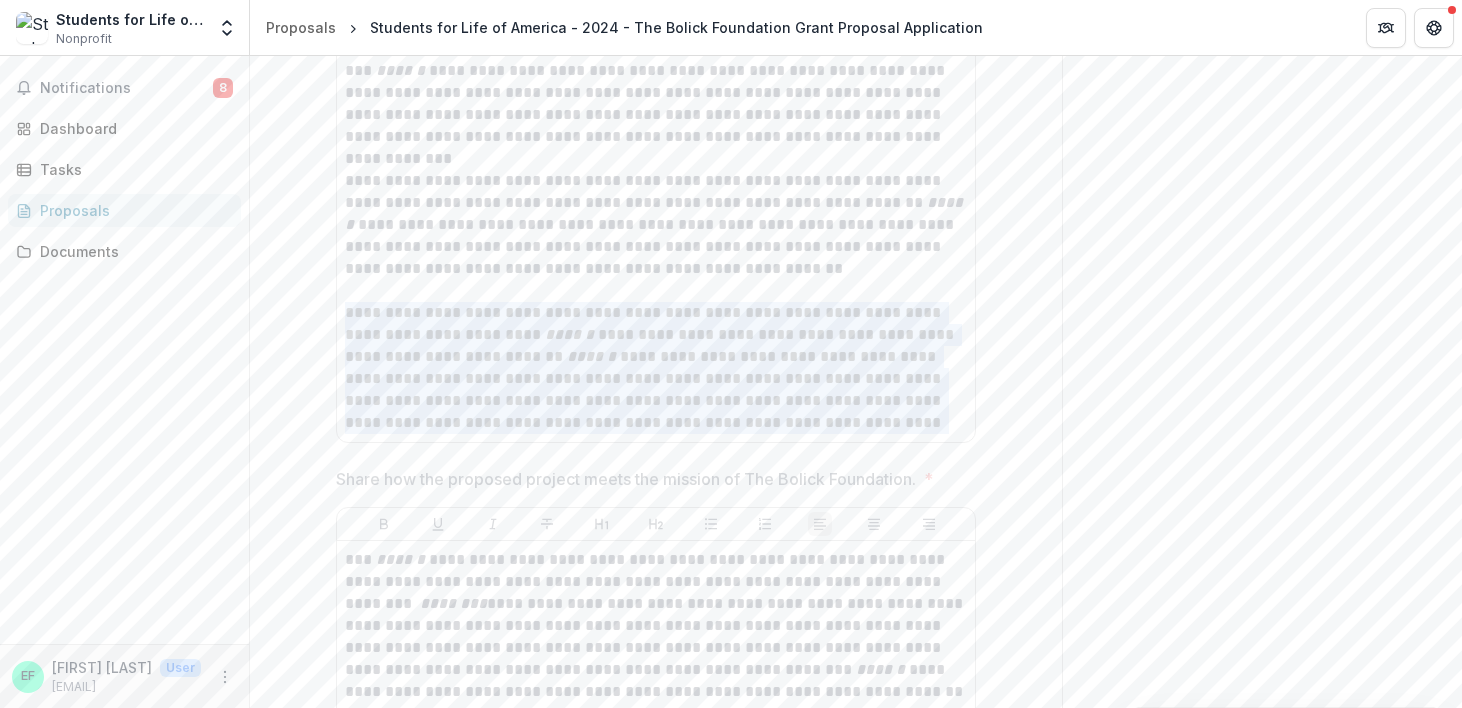 click on "**********" at bounding box center [656, 368] 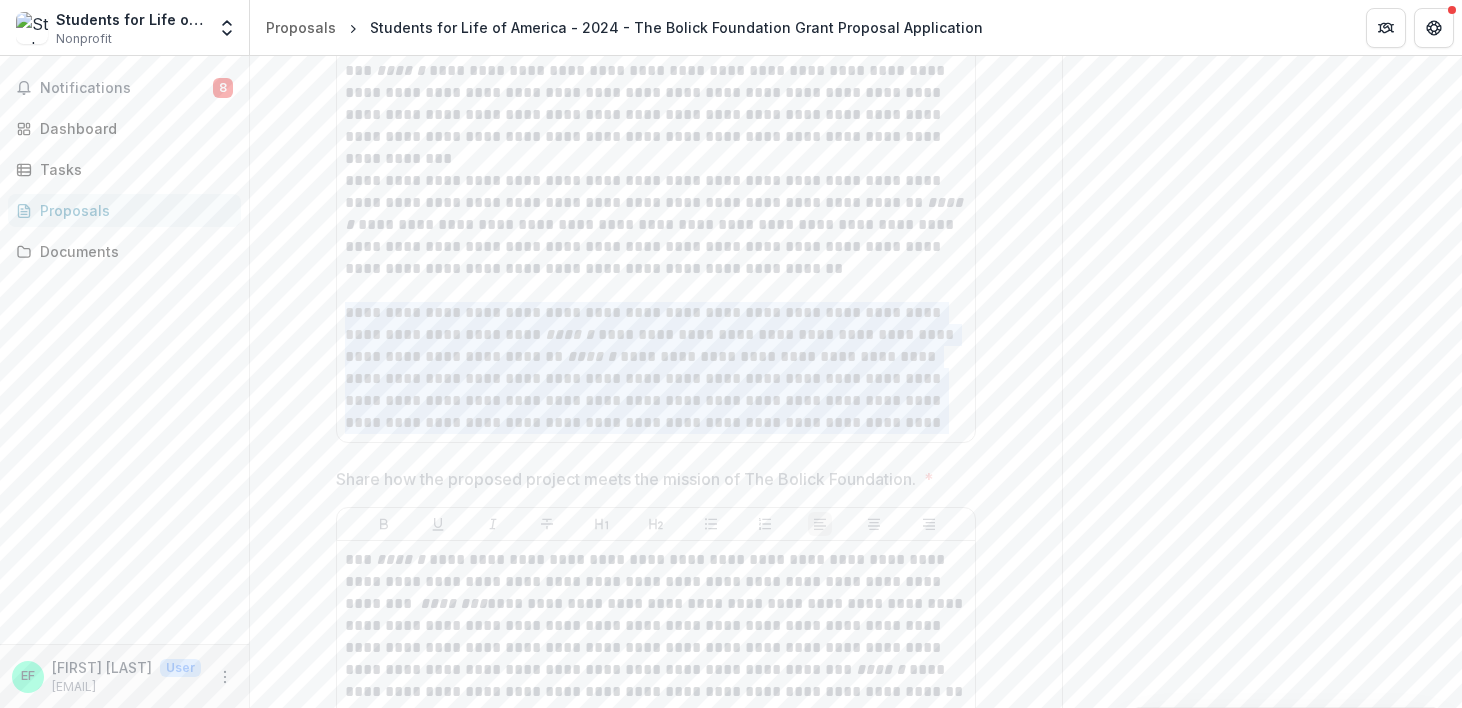 copy on "**********" 